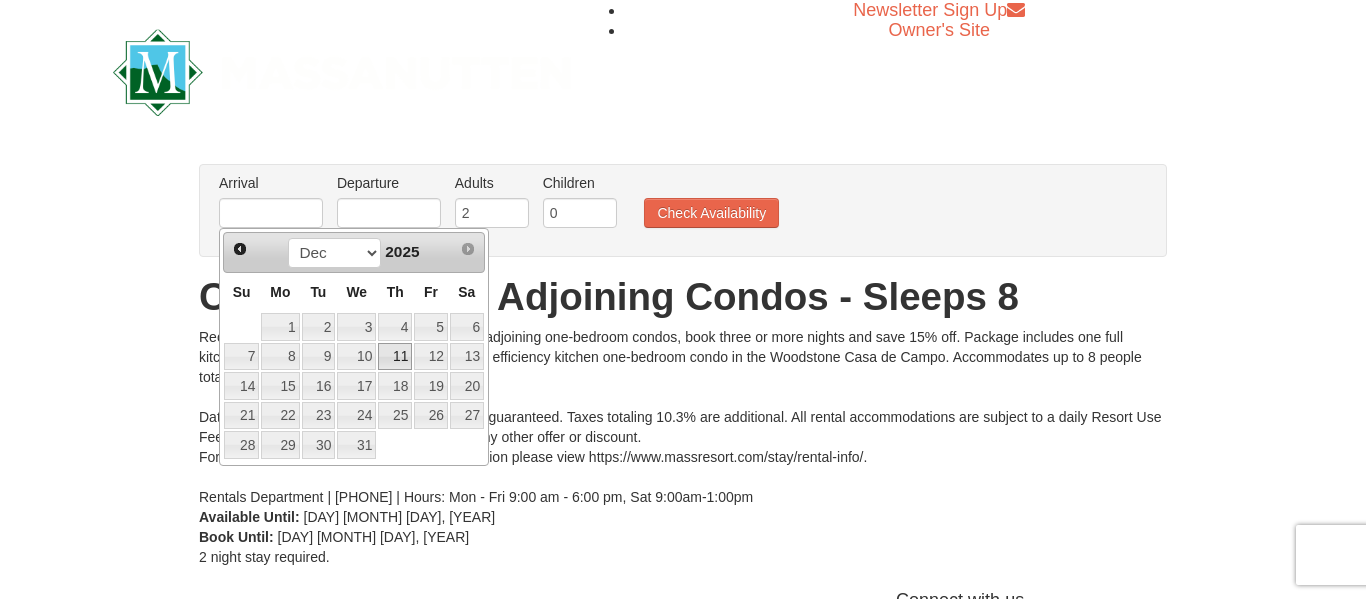 scroll, scrollTop: 0, scrollLeft: 0, axis: both 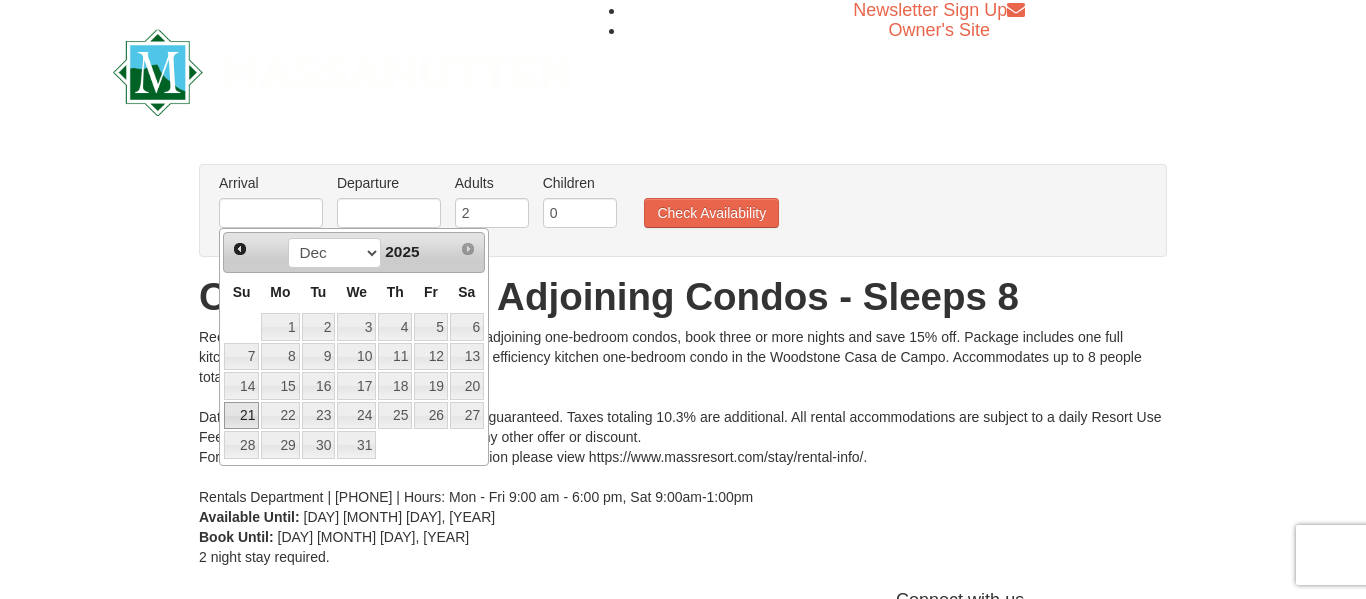 click on "21" at bounding box center (241, 416) 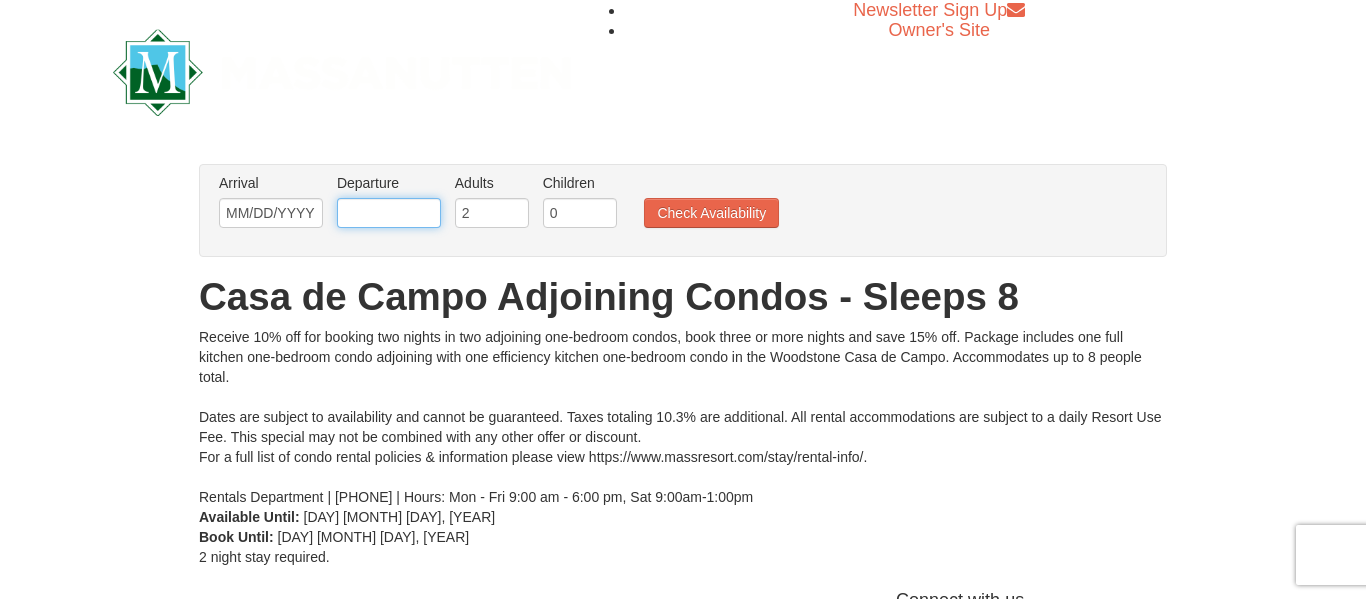 click at bounding box center [389, 213] 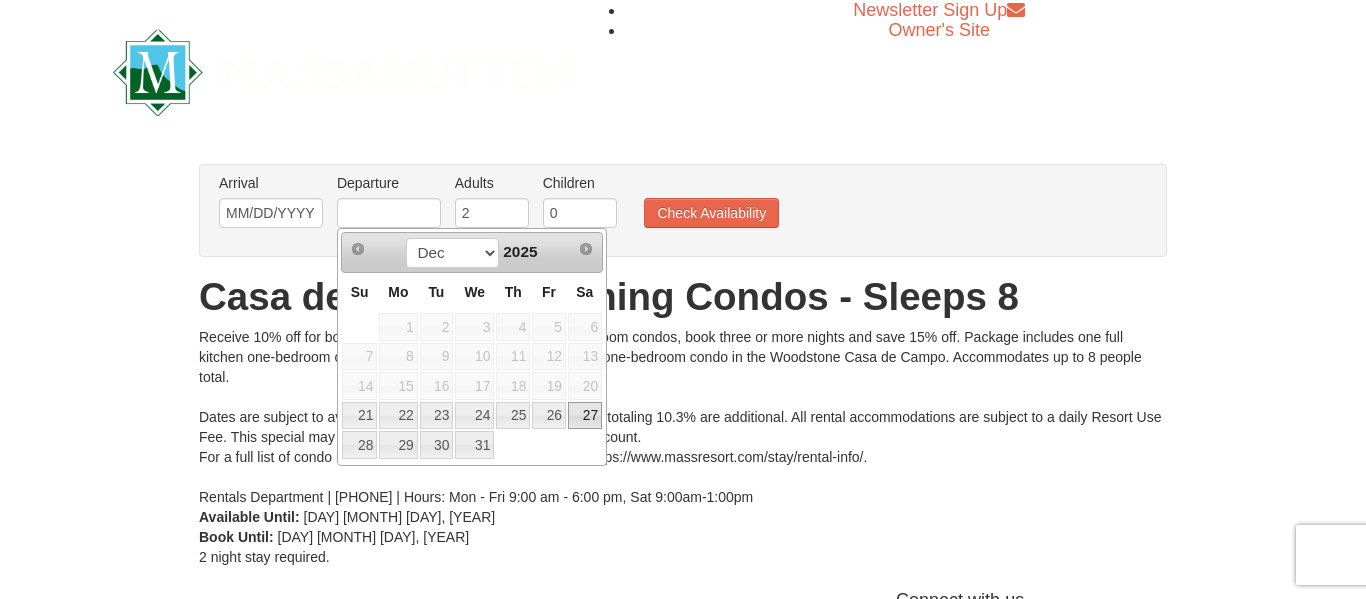 click on "27" at bounding box center [585, 416] 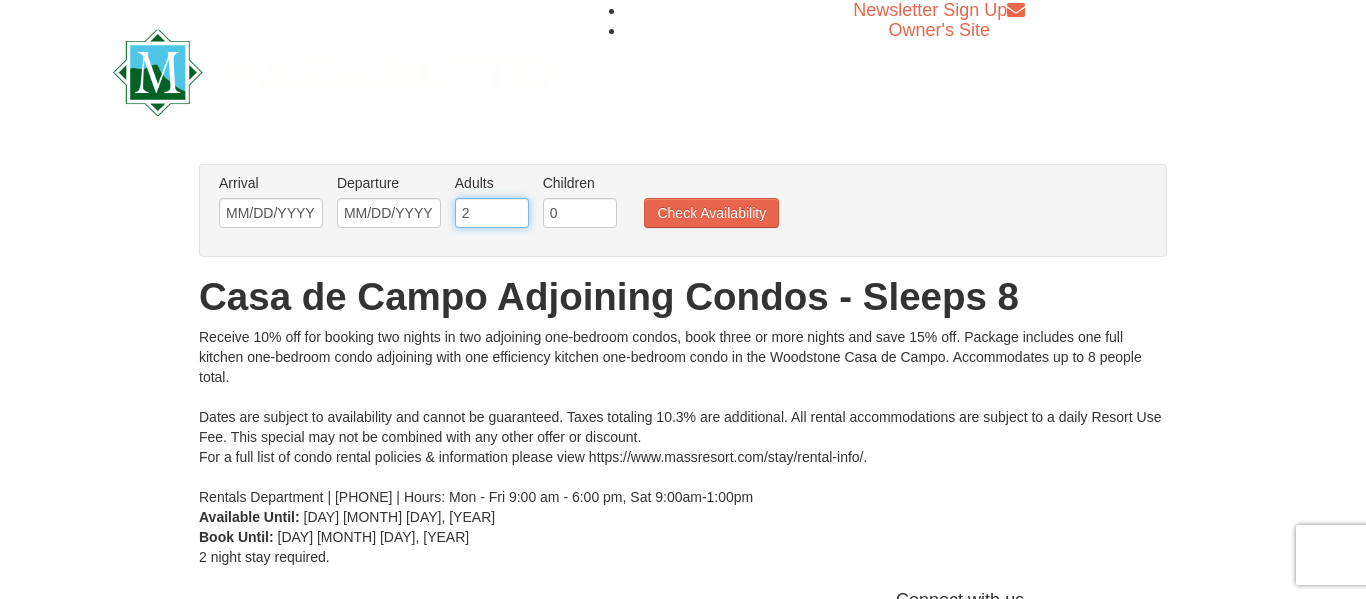 drag, startPoint x: 500, startPoint y: 205, endPoint x: 403, endPoint y: 214, distance: 97.41663 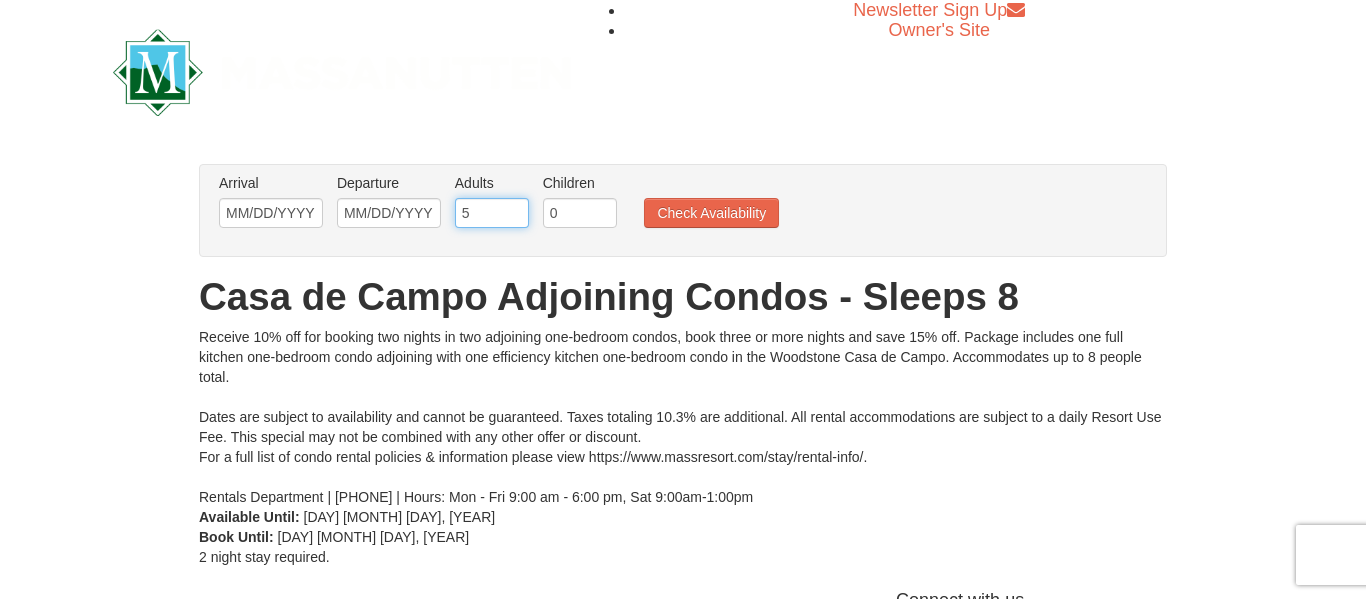 type on "5" 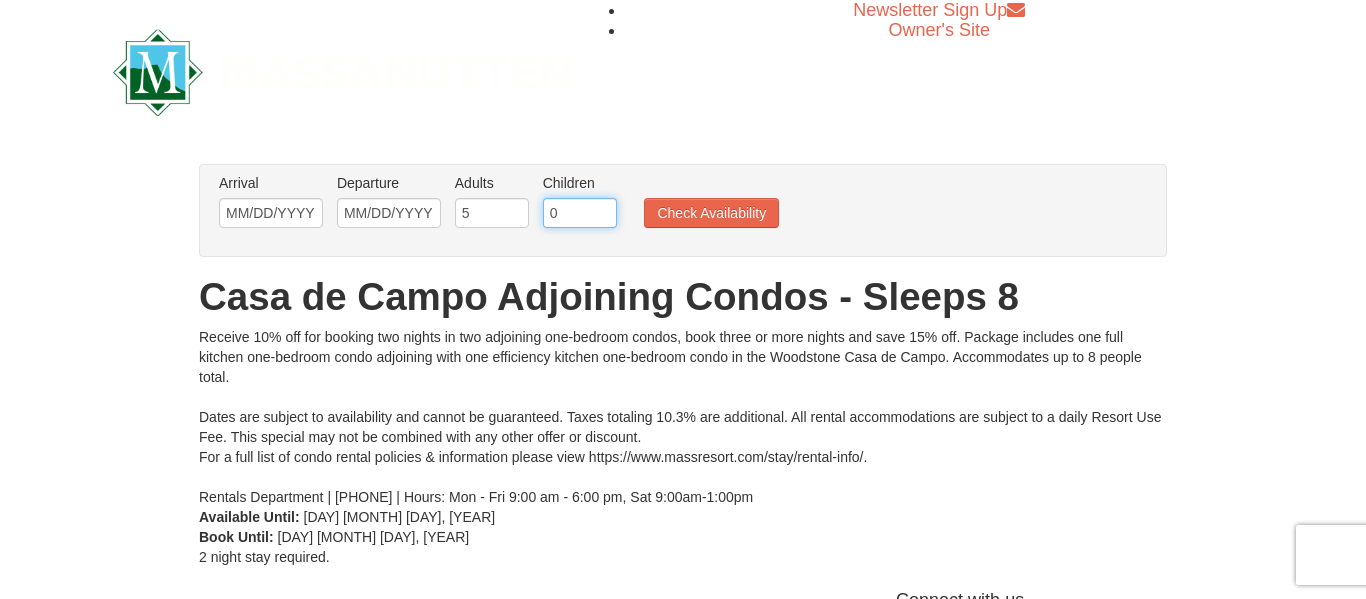 drag, startPoint x: 584, startPoint y: 221, endPoint x: 462, endPoint y: 215, distance: 122.14745 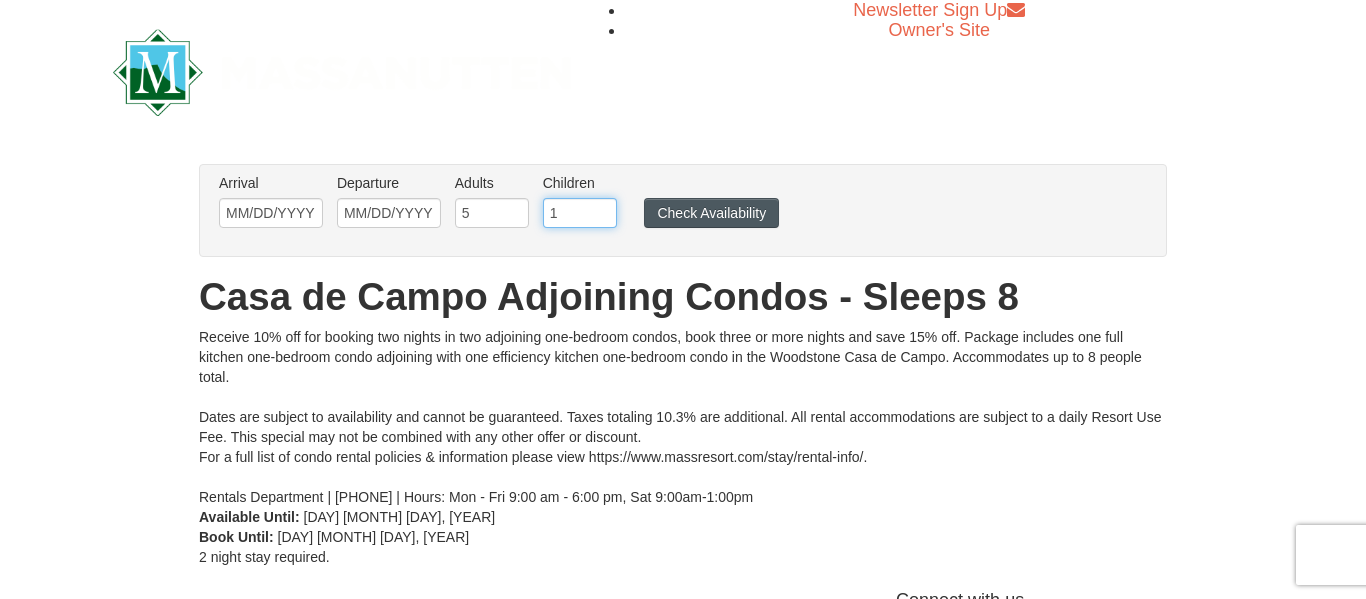 type on "1" 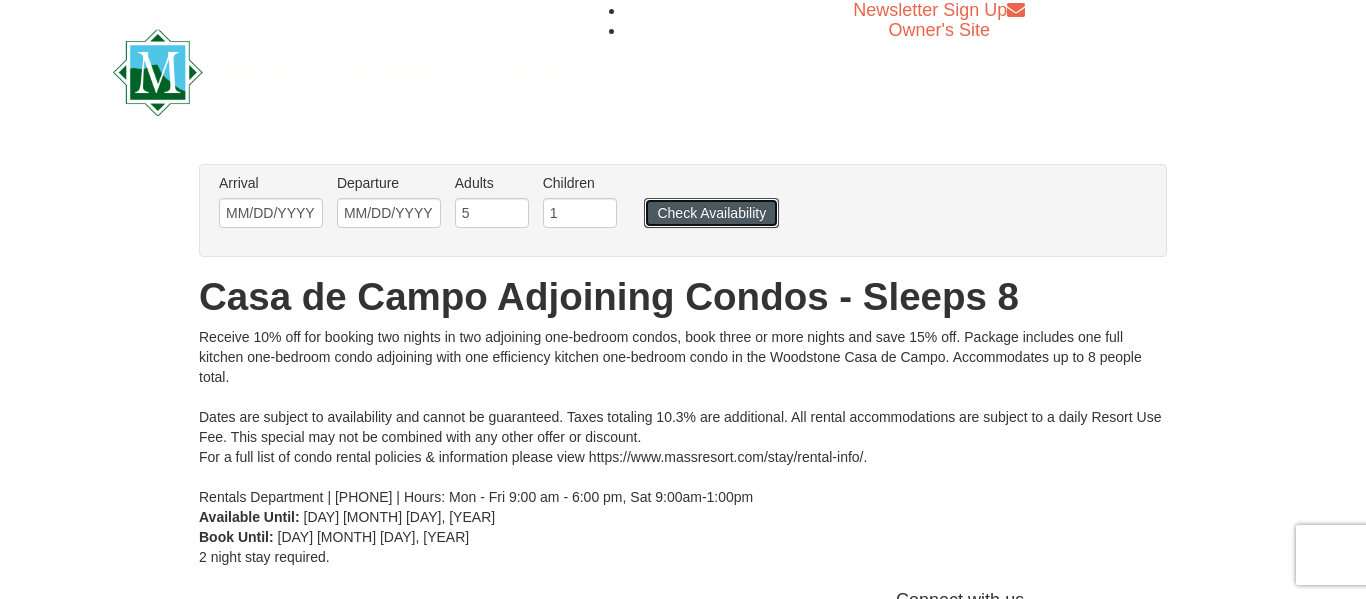 click on "Check Availability" at bounding box center (711, 213) 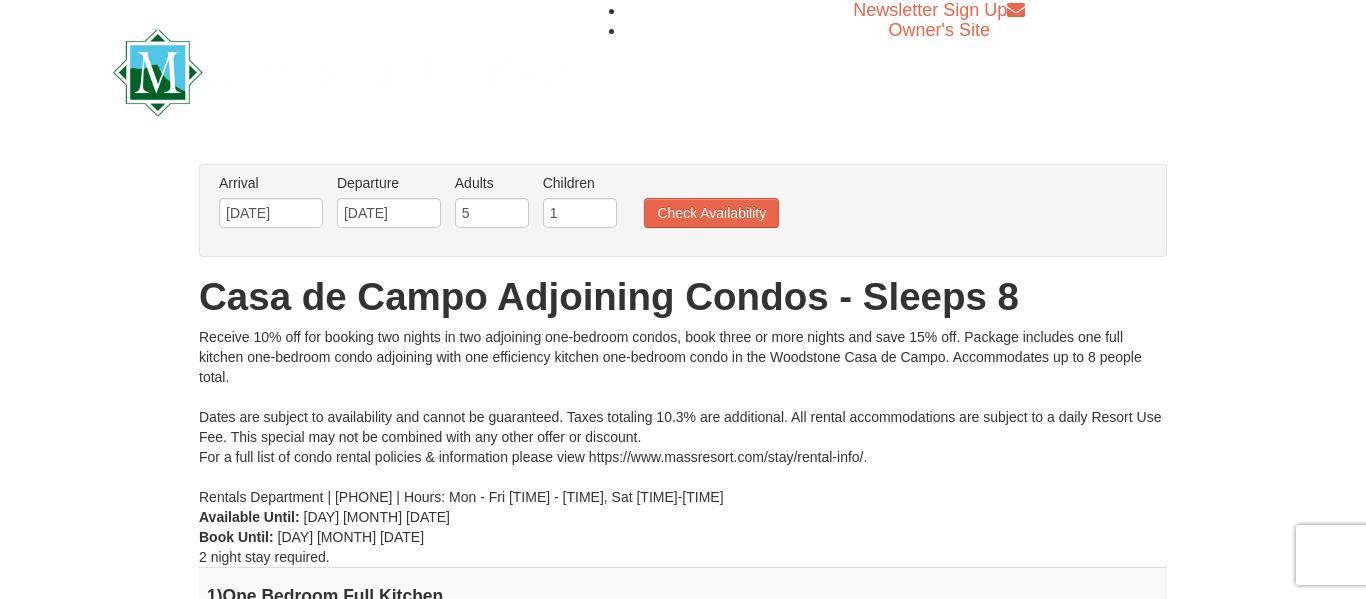 scroll, scrollTop: 0, scrollLeft: 0, axis: both 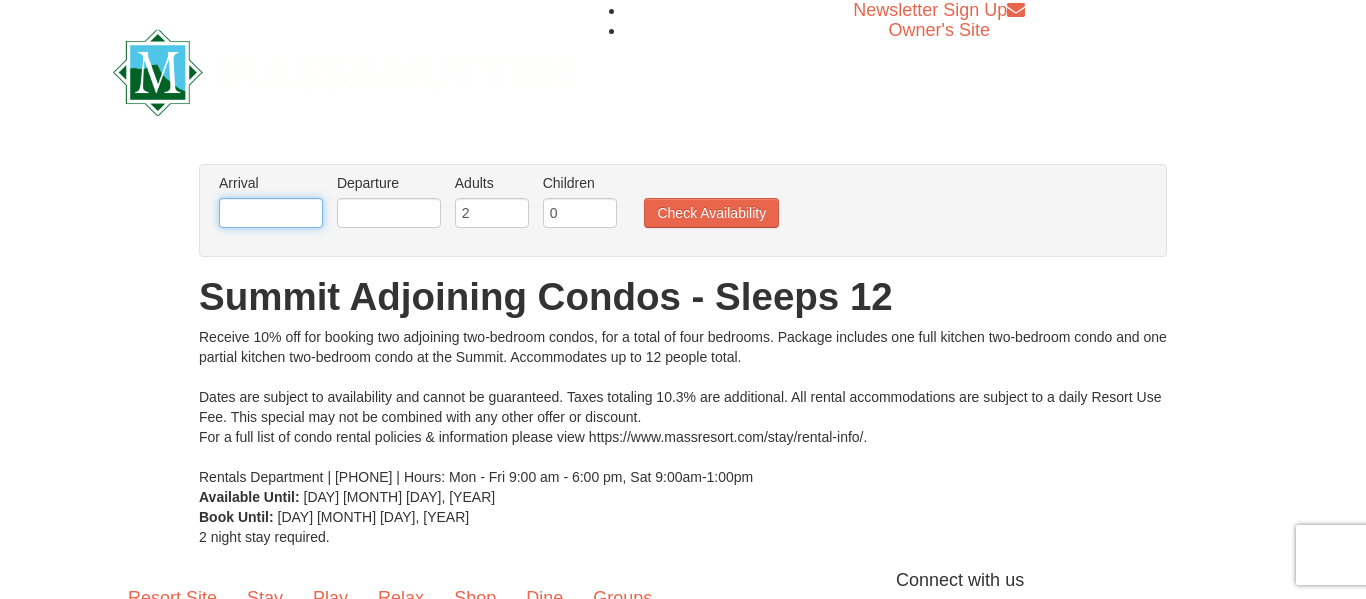 click at bounding box center (271, 213) 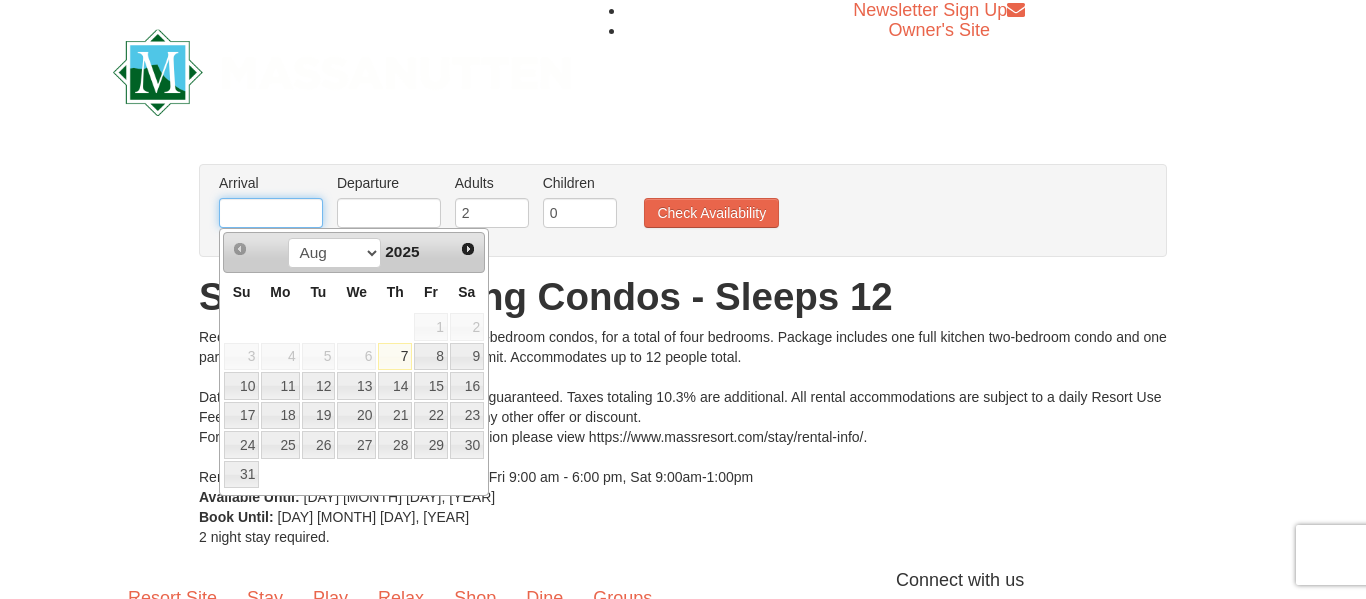 type on "[MM]/[DD]/[YYYY]" 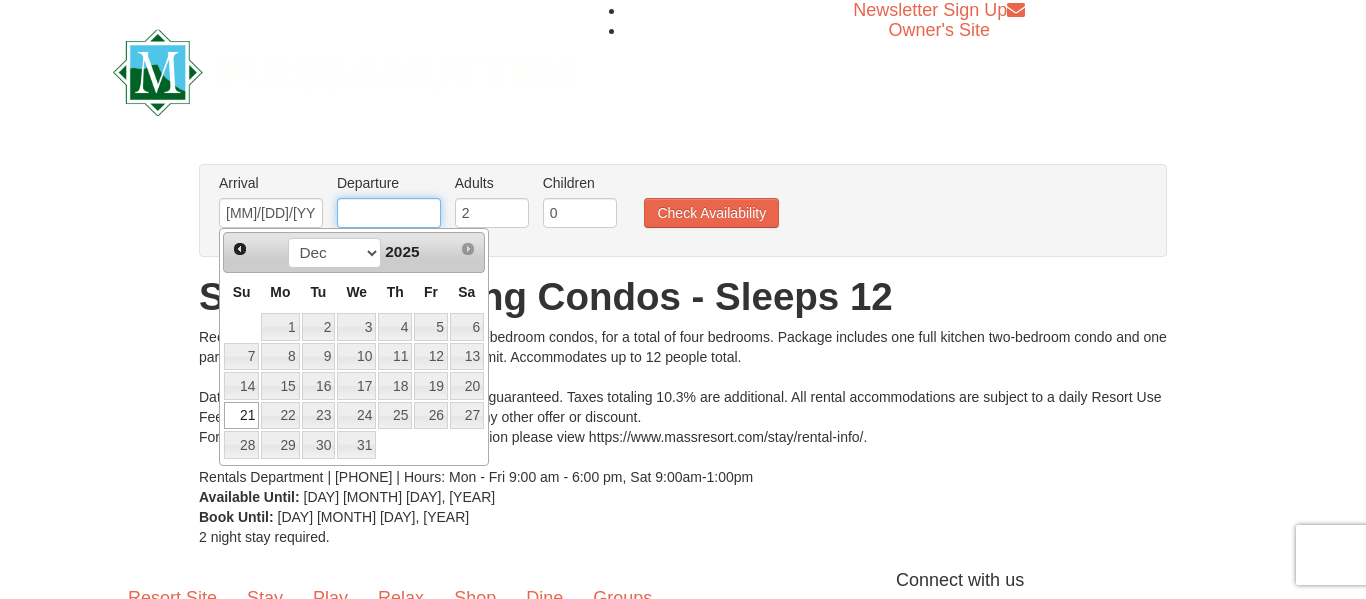 click at bounding box center [389, 213] 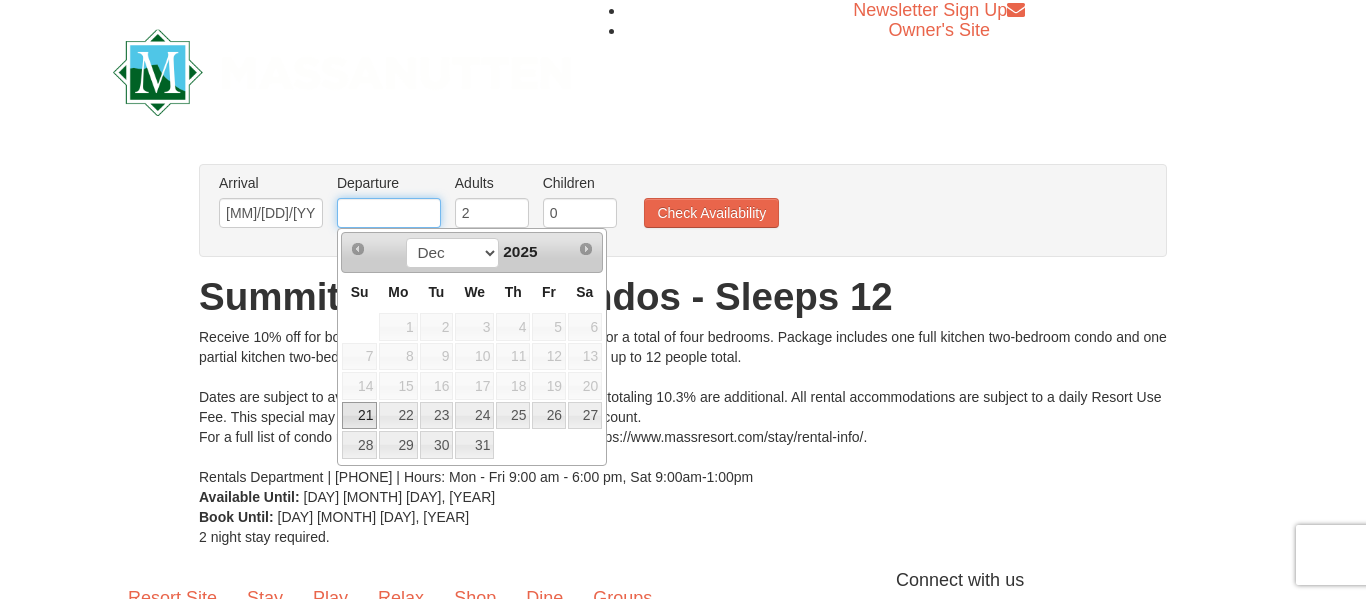 type on "MM/DD/YYYY" 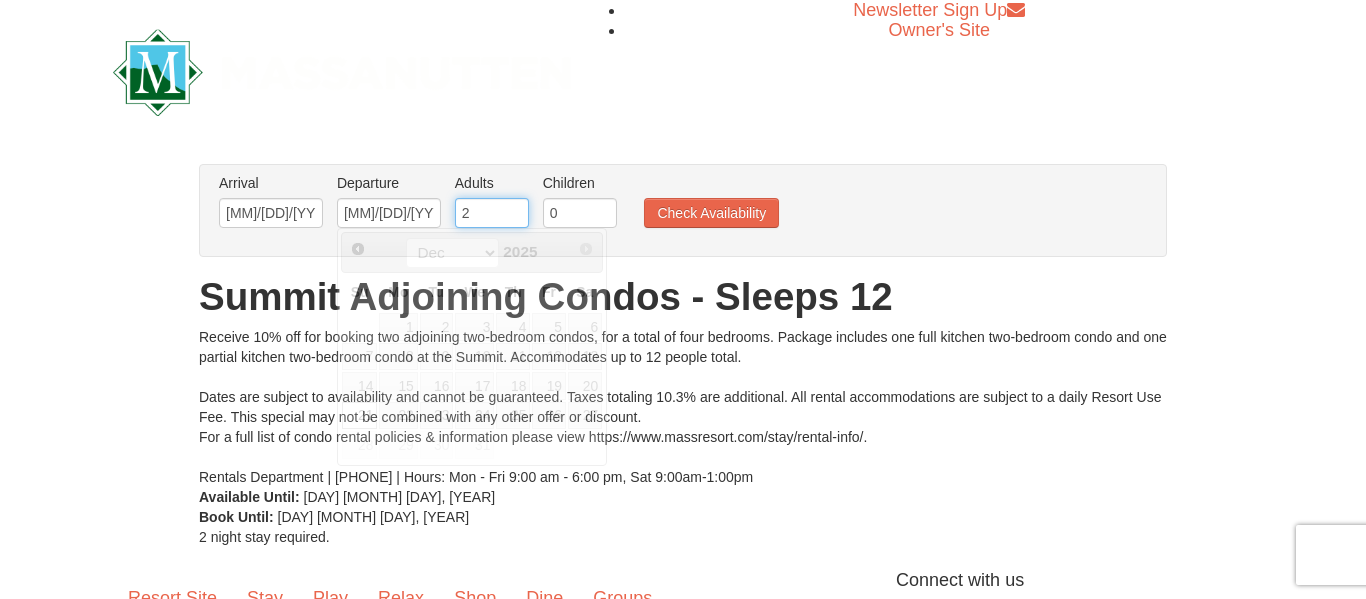 drag, startPoint x: 475, startPoint y: 210, endPoint x: 454, endPoint y: 208, distance: 21.095022 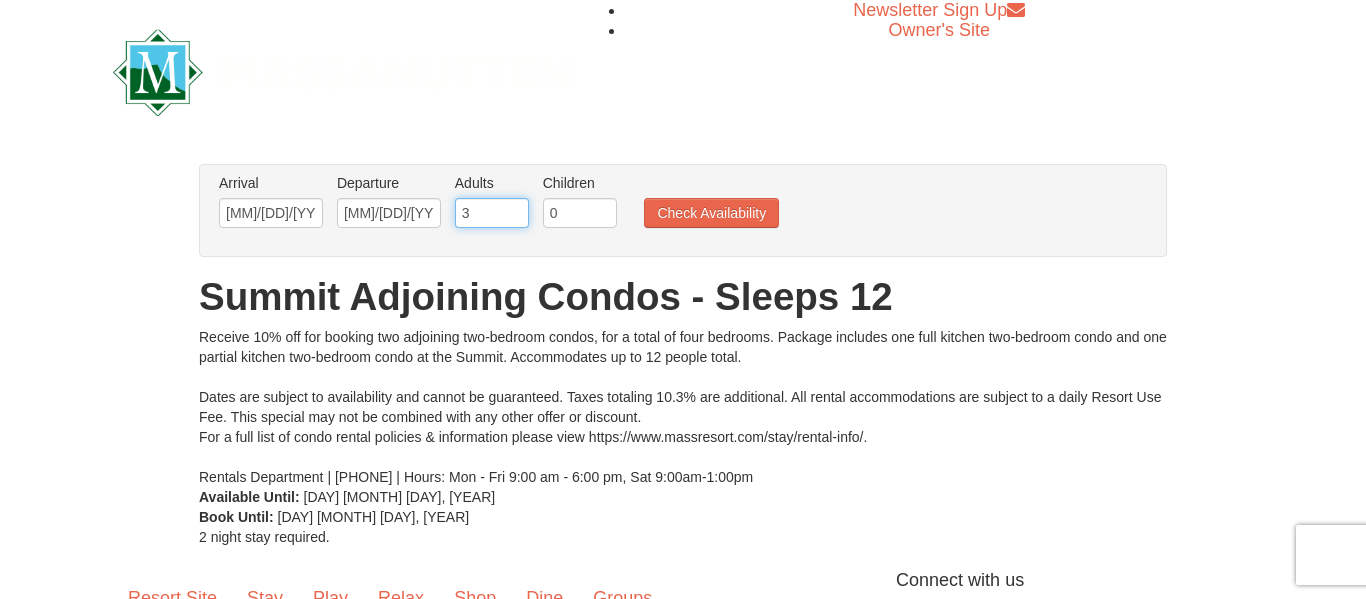 click on "3" at bounding box center [492, 213] 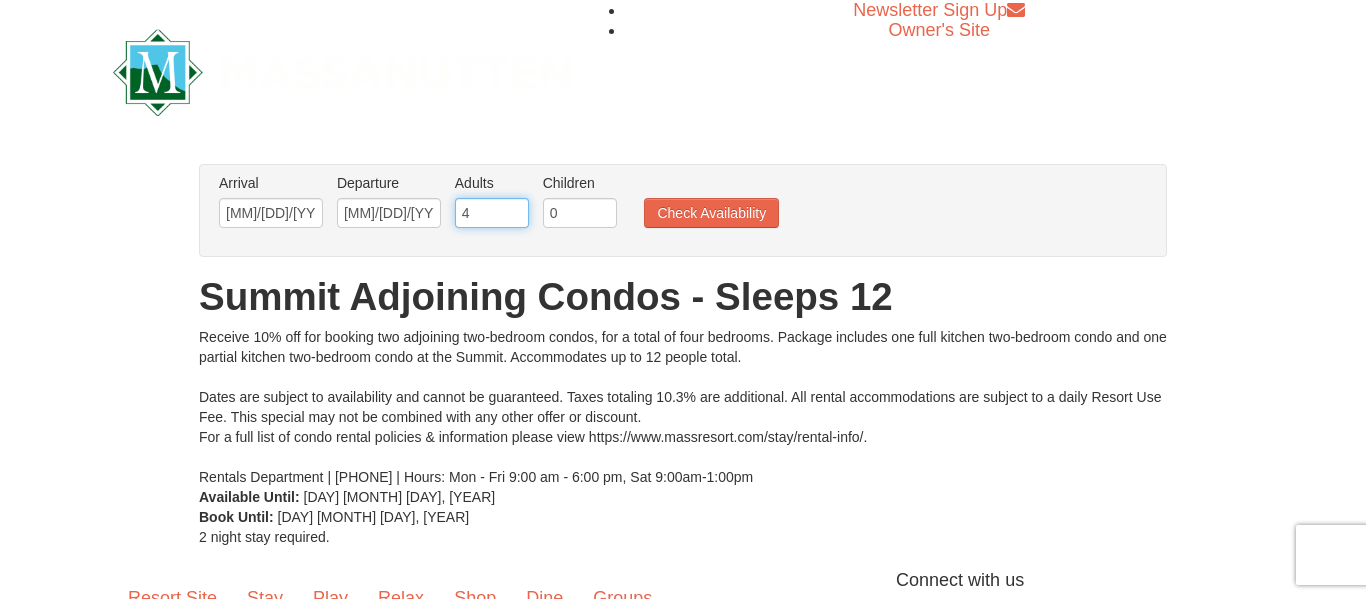click on "4" at bounding box center [492, 213] 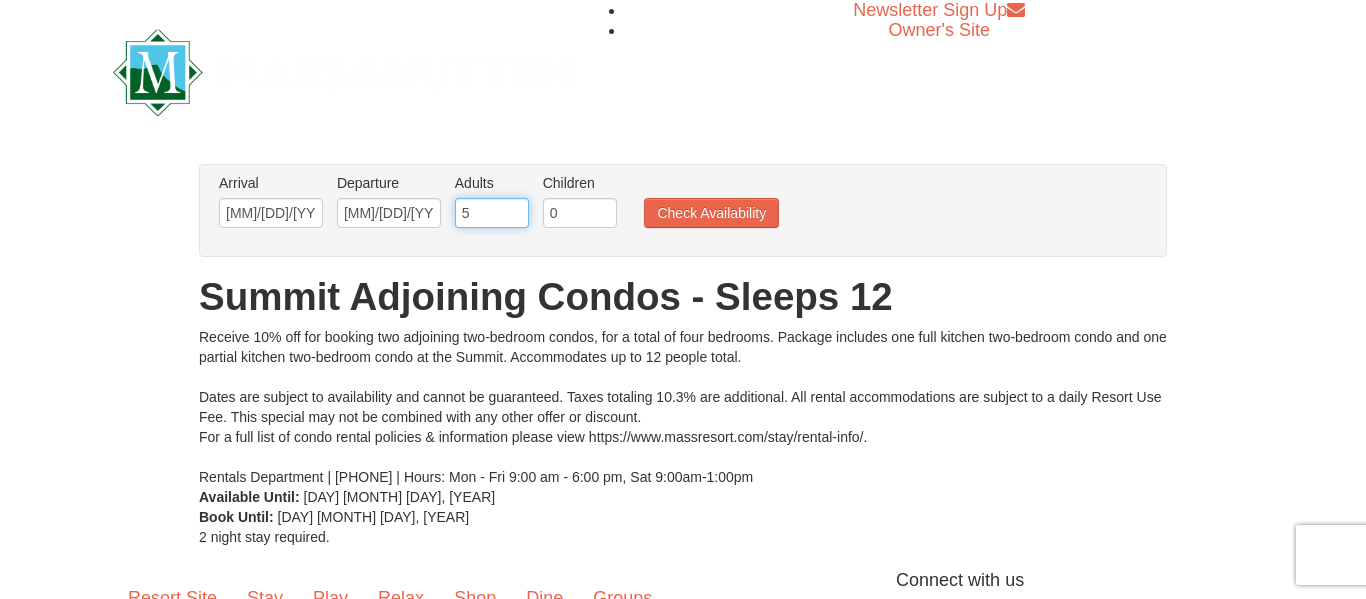 type on "5" 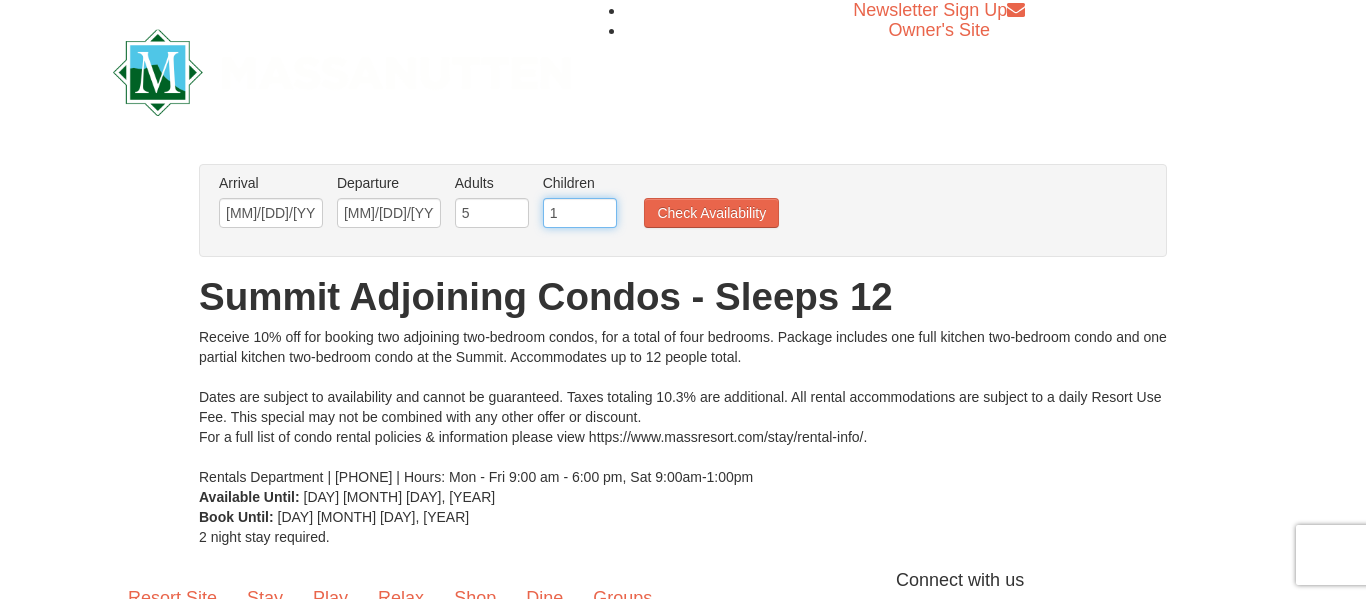 type on "1" 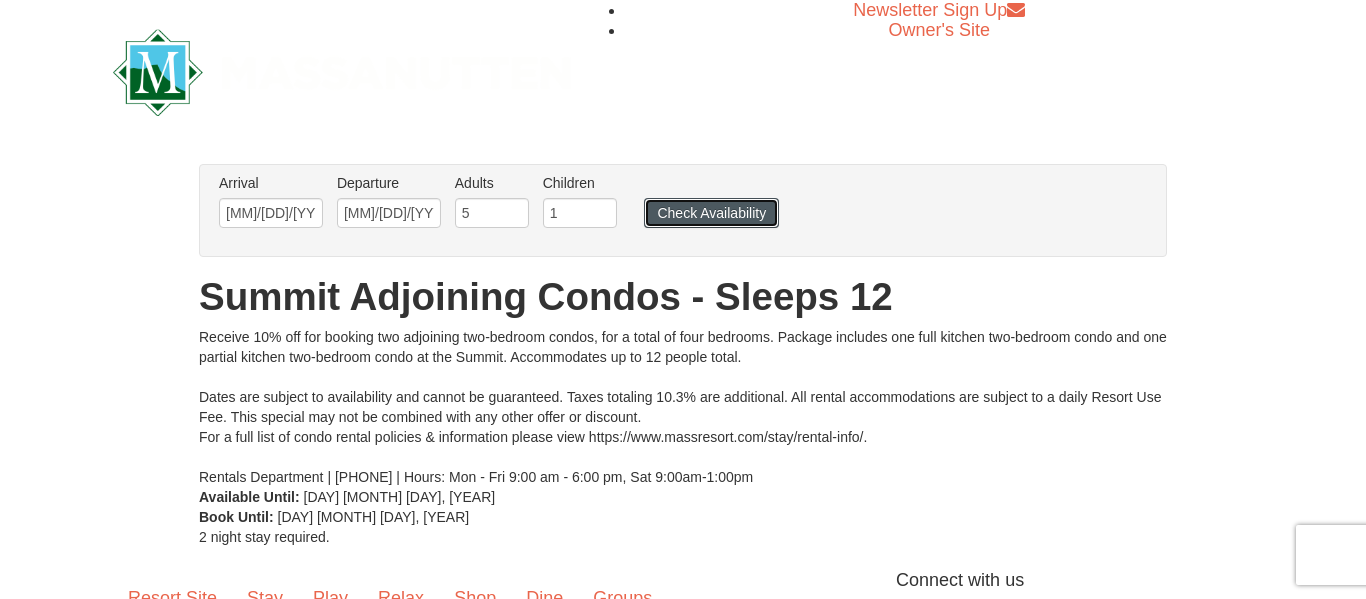 click on "Check Availability" at bounding box center (711, 213) 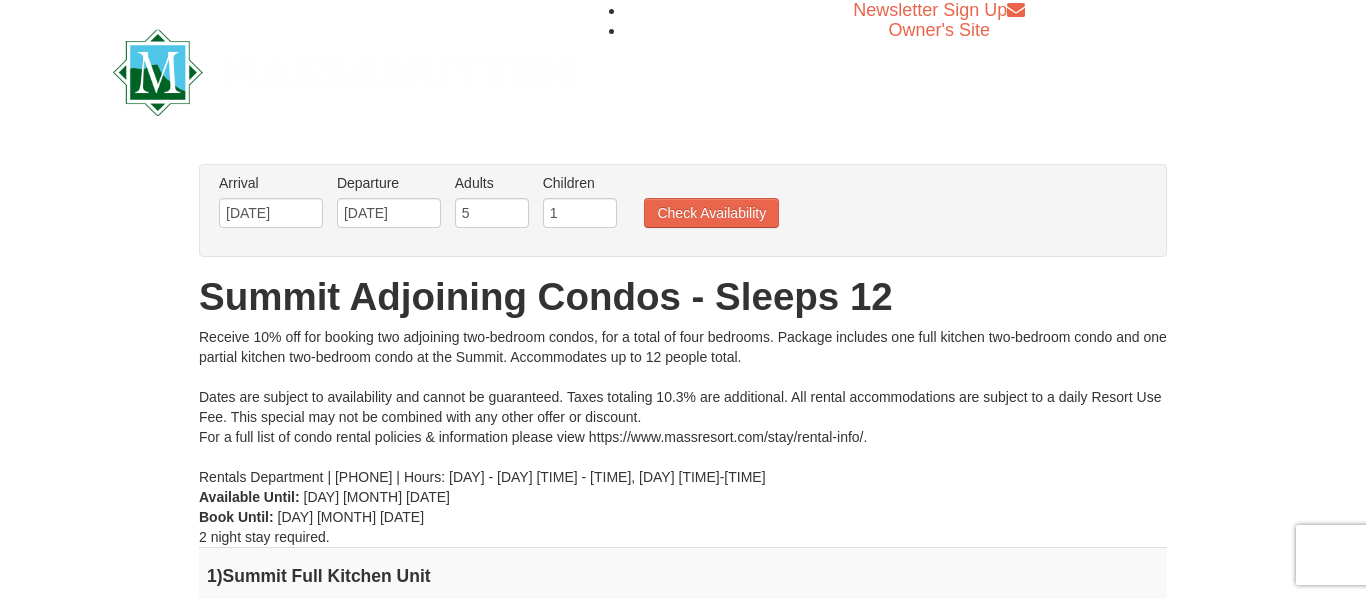 scroll, scrollTop: 0, scrollLeft: 0, axis: both 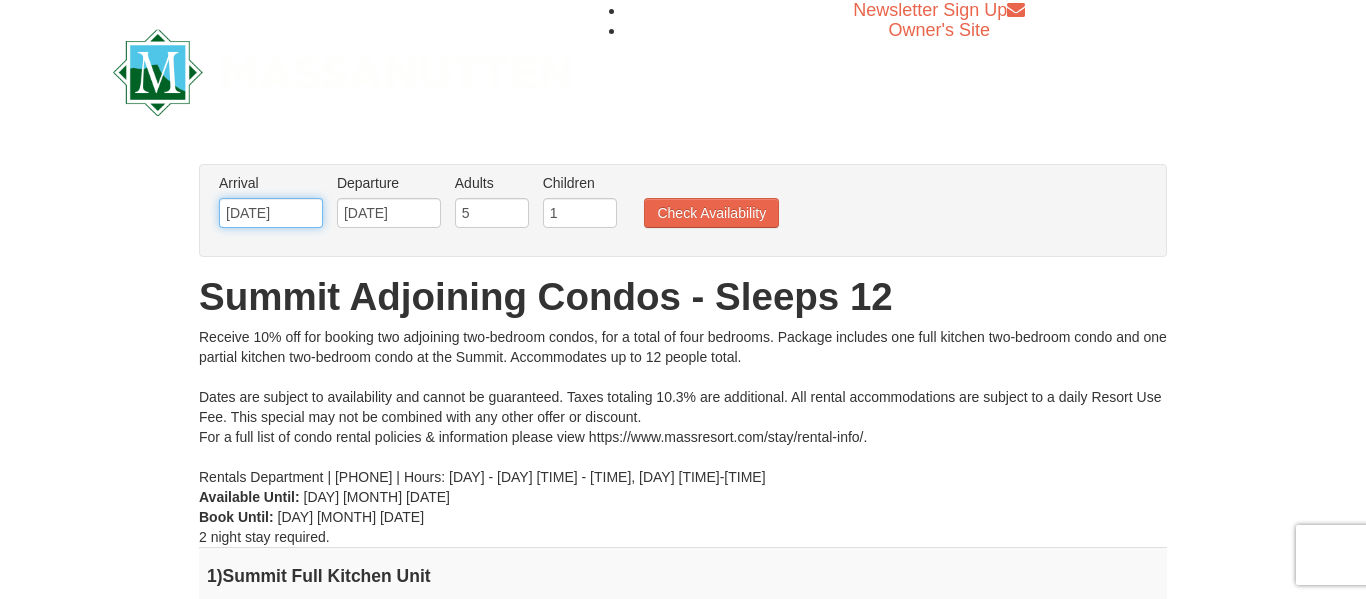 click on "[DATE]" at bounding box center (271, 213) 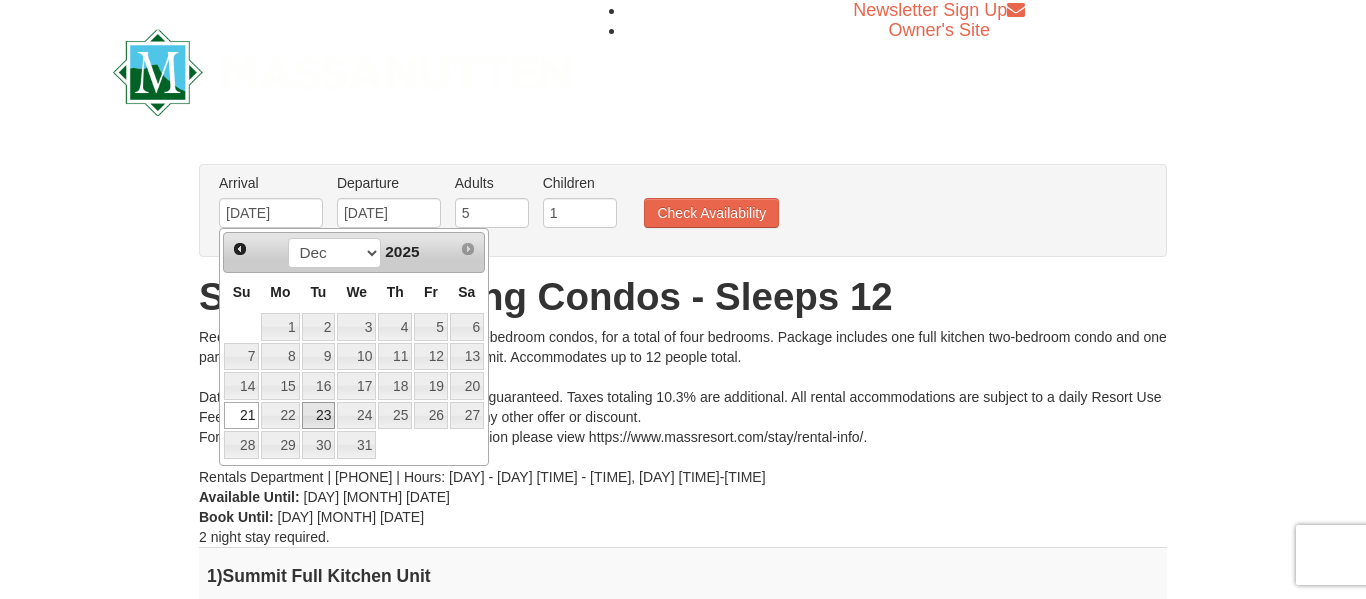 click on "23" at bounding box center [319, 416] 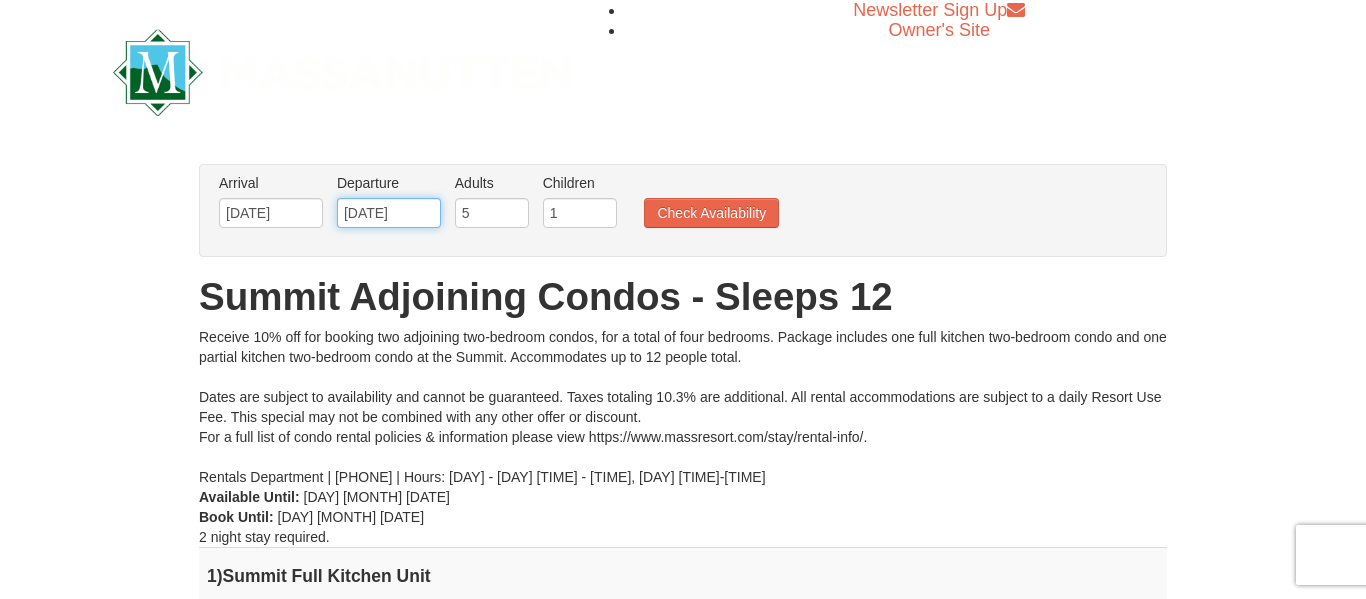 click on "[DATE]" at bounding box center (389, 213) 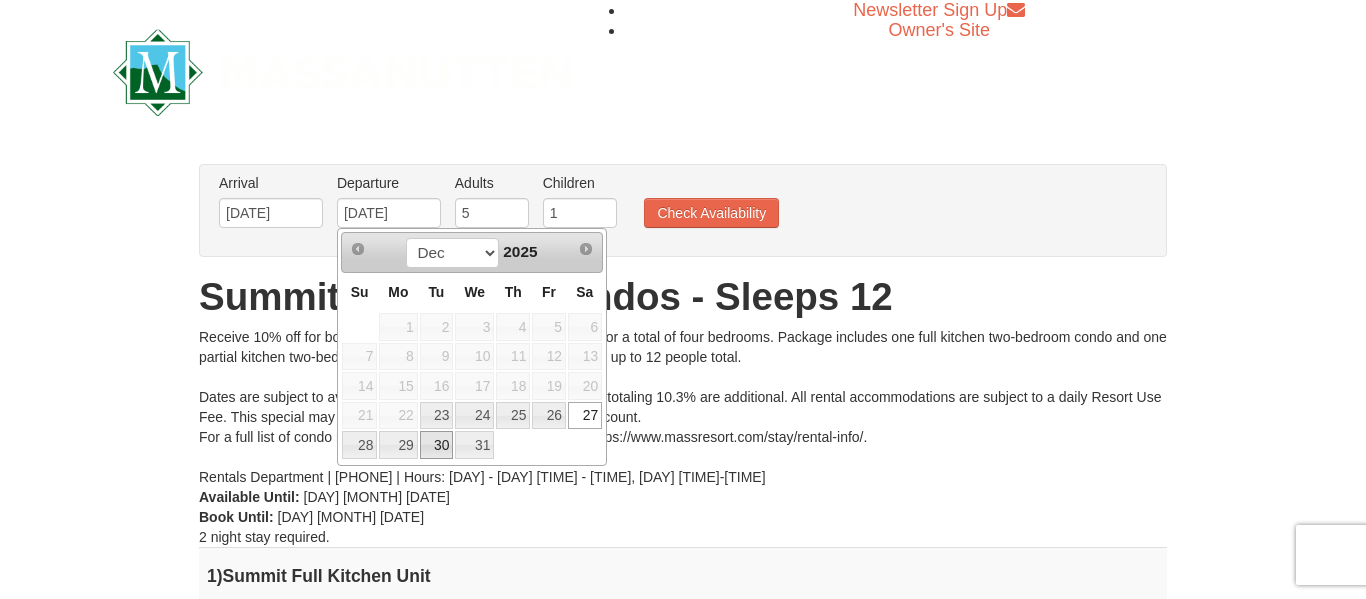 click on "30" at bounding box center [437, 445] 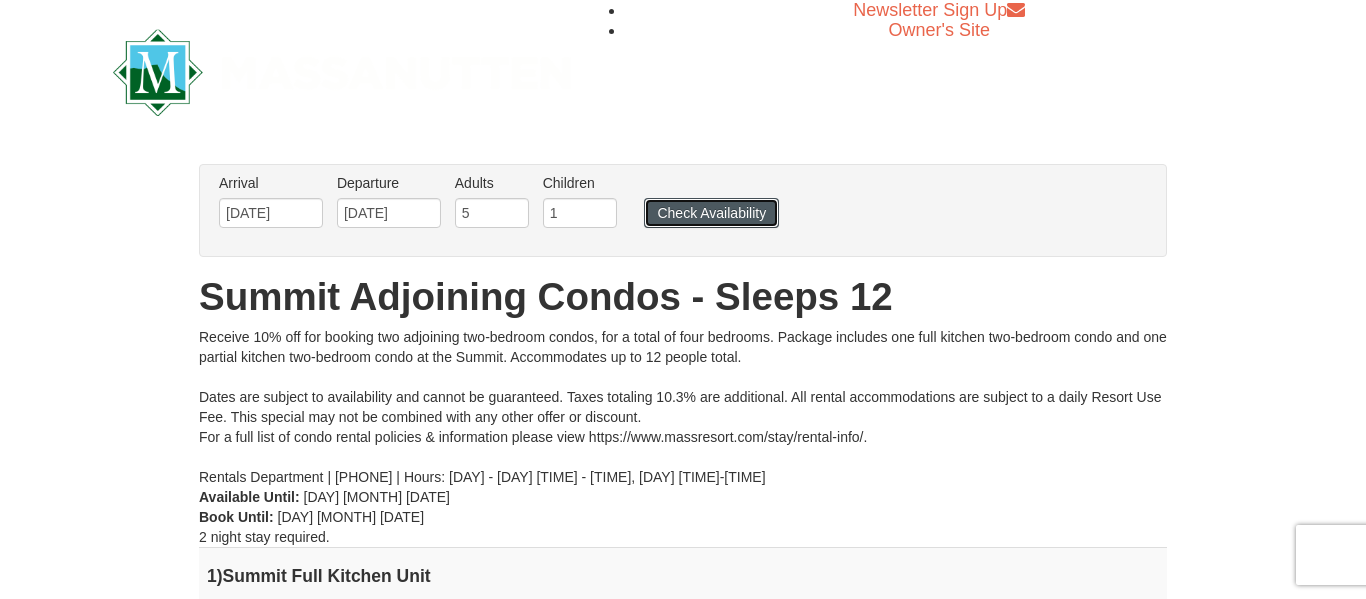 click on "Check Availability" at bounding box center (711, 213) 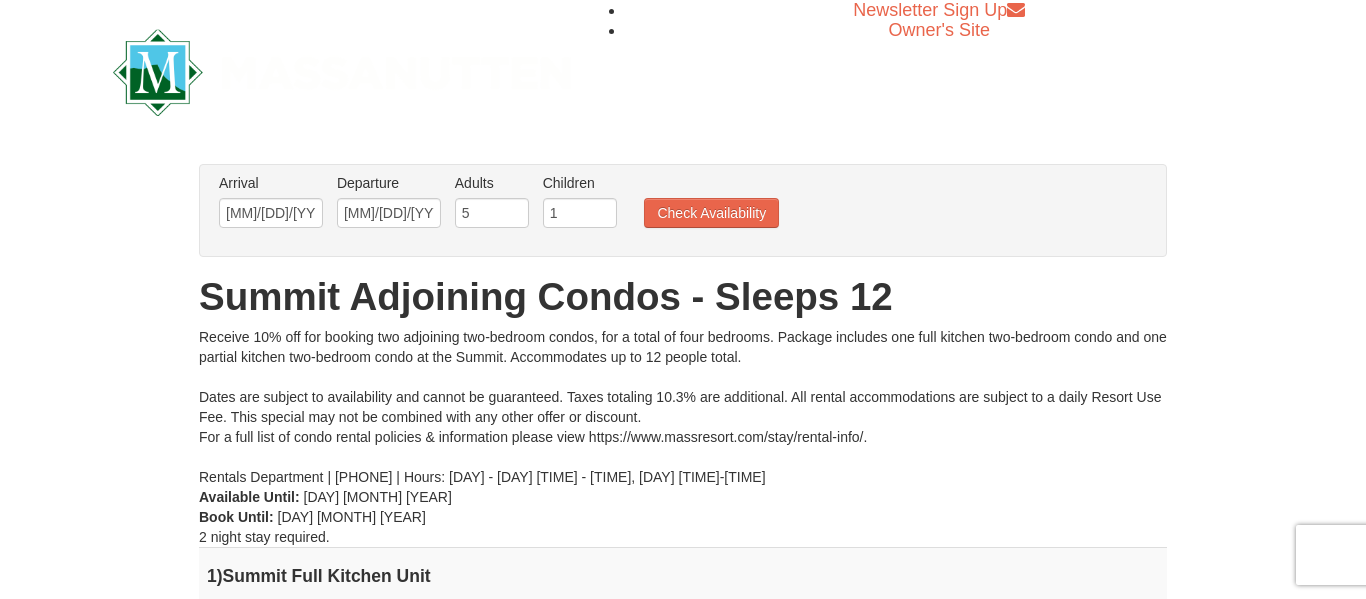 scroll, scrollTop: 0, scrollLeft: 0, axis: both 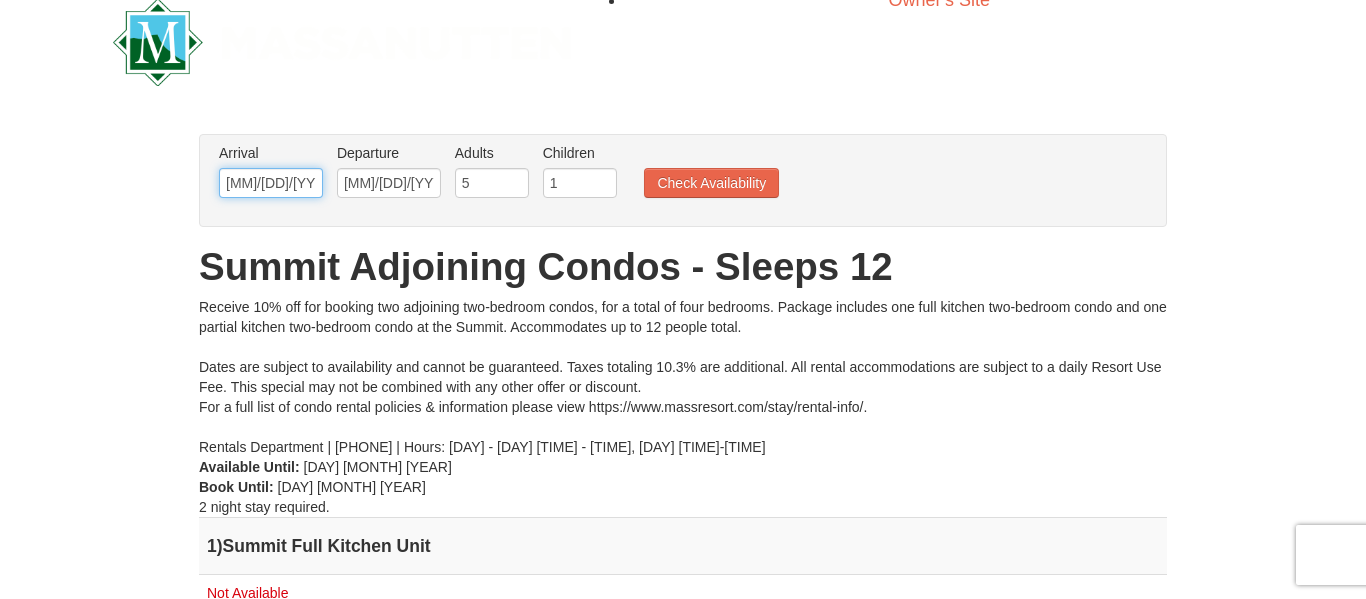click on "12/23/2025" at bounding box center [271, 183] 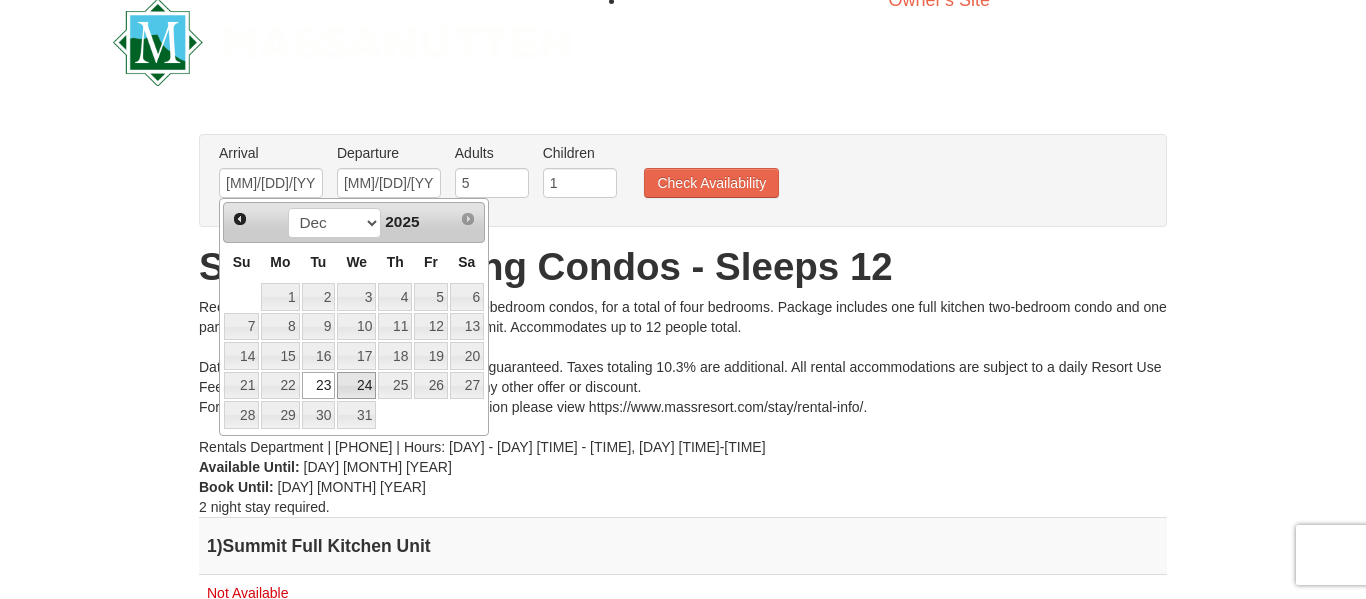 click on "24" at bounding box center (356, 386) 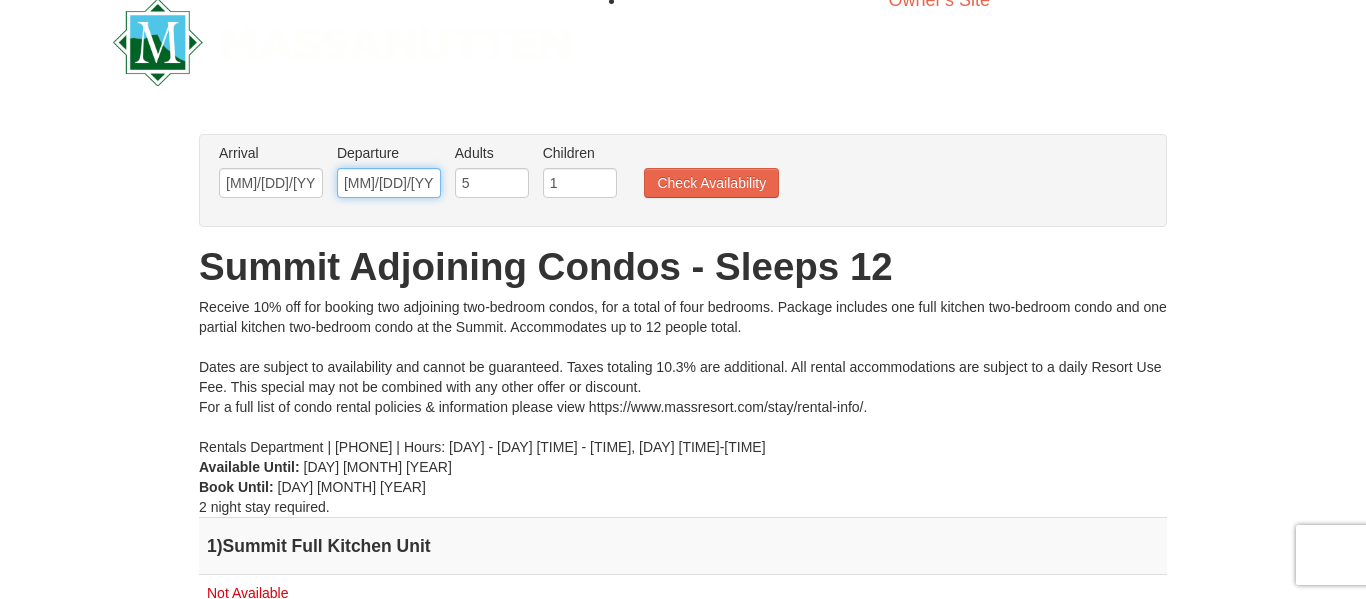 click on "12/30/2025" at bounding box center (389, 183) 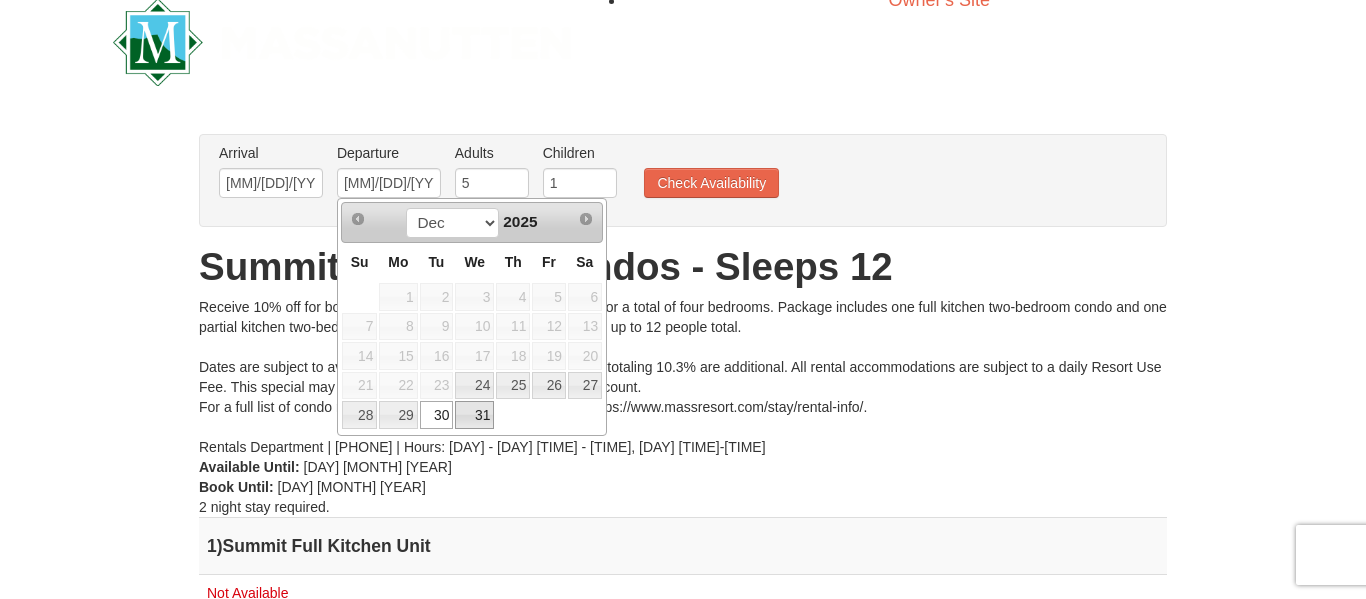 click on "31" at bounding box center (474, 415) 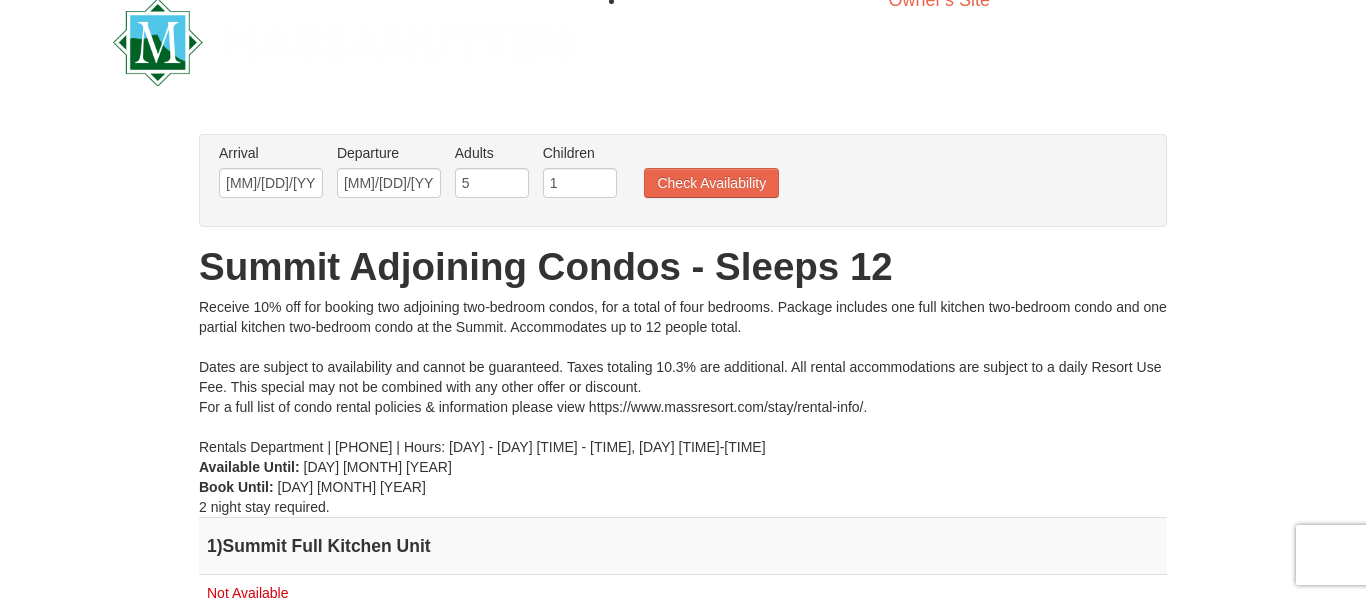 click on "Arrival Please format dates MM/DD/YYYY Please format dates MM/DD/YYYY
12/24/2025
Departure Please format dates MM/DD/YYYY Please format dates MM/DD/YYYY
12/31/2025
Adults Please format dates MM/DD/YYYY
5
Children Please format dates MM/DD/YYYY
1
Check Availability" at bounding box center [672, 175] 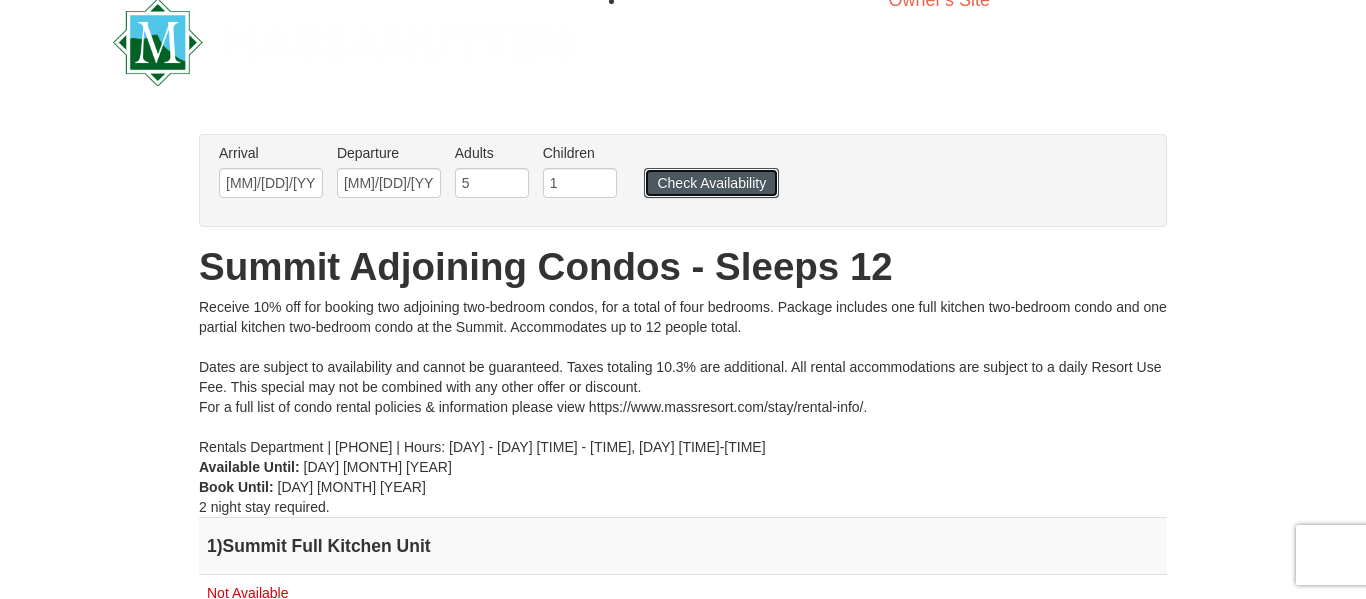 click on "Check Availability" at bounding box center (711, 183) 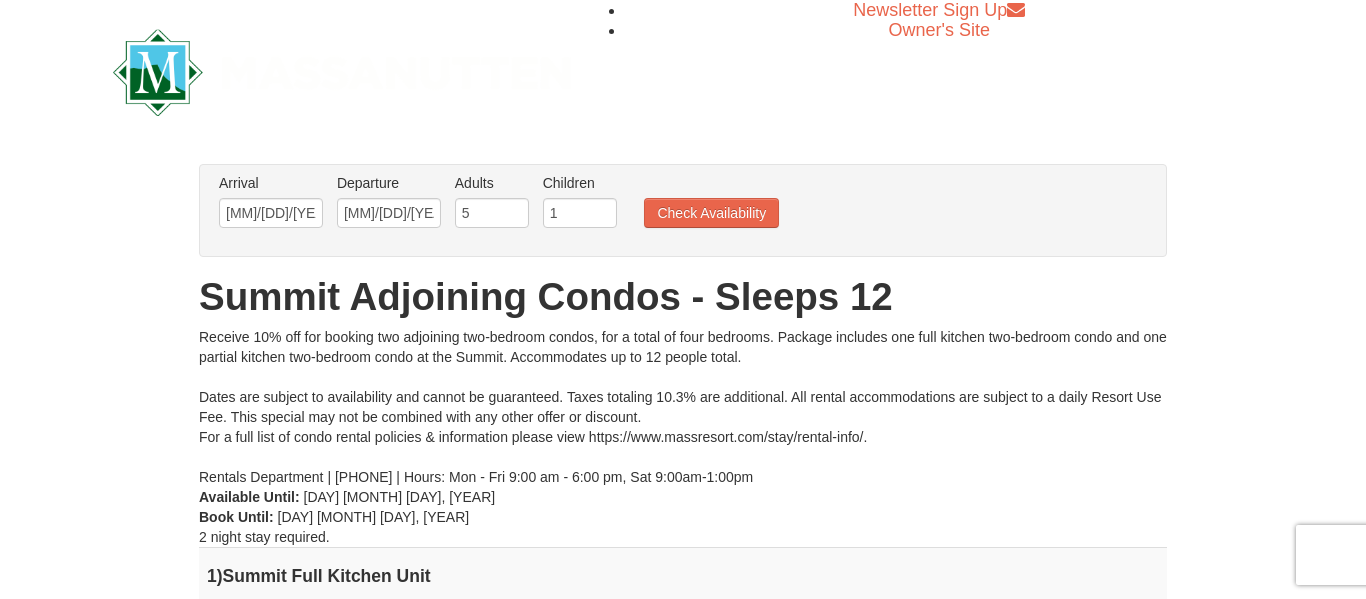 scroll, scrollTop: 0, scrollLeft: 0, axis: both 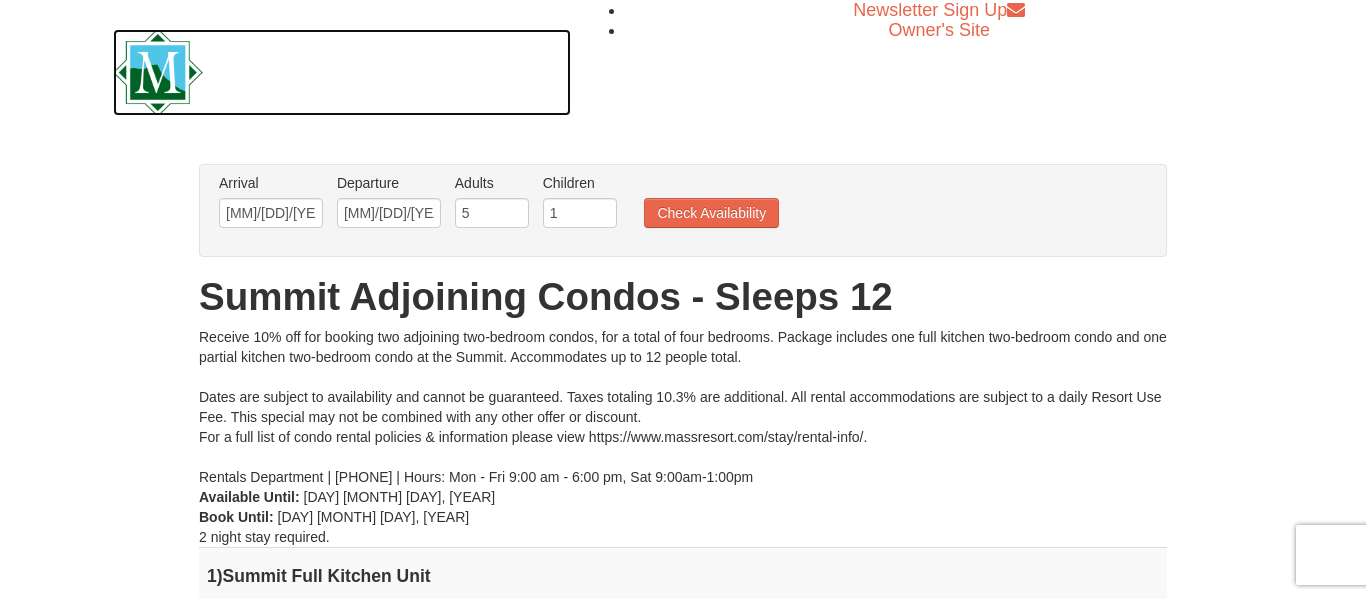click at bounding box center [342, 72] 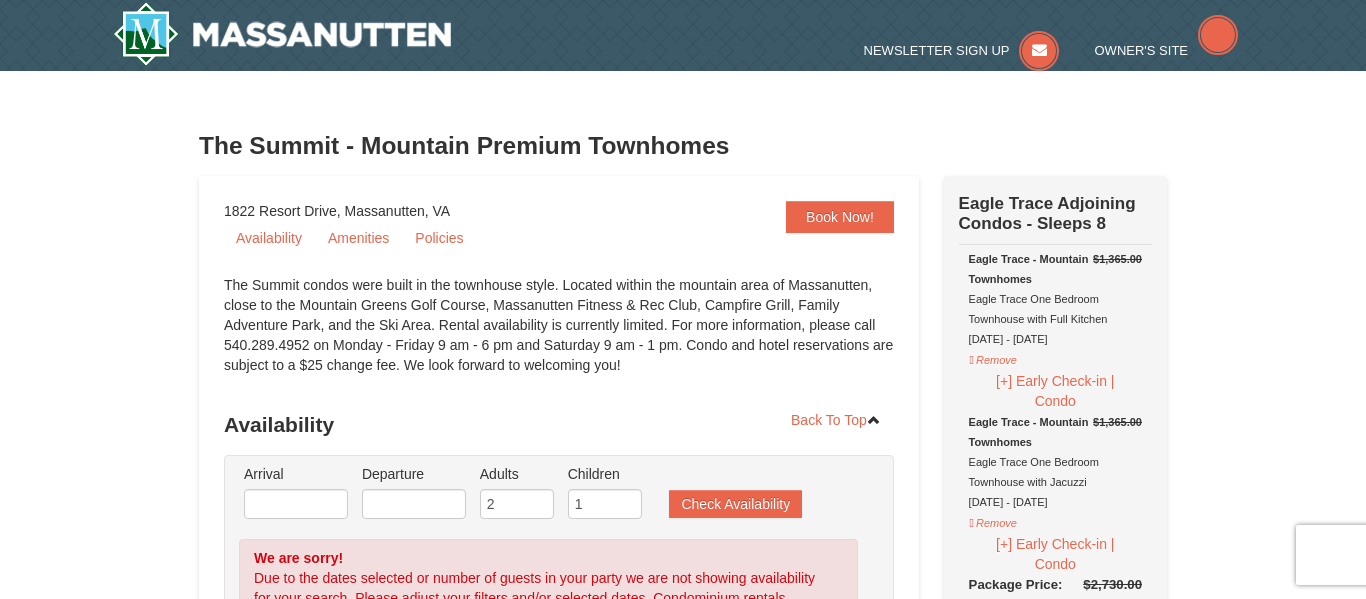 scroll, scrollTop: 0, scrollLeft: 0, axis: both 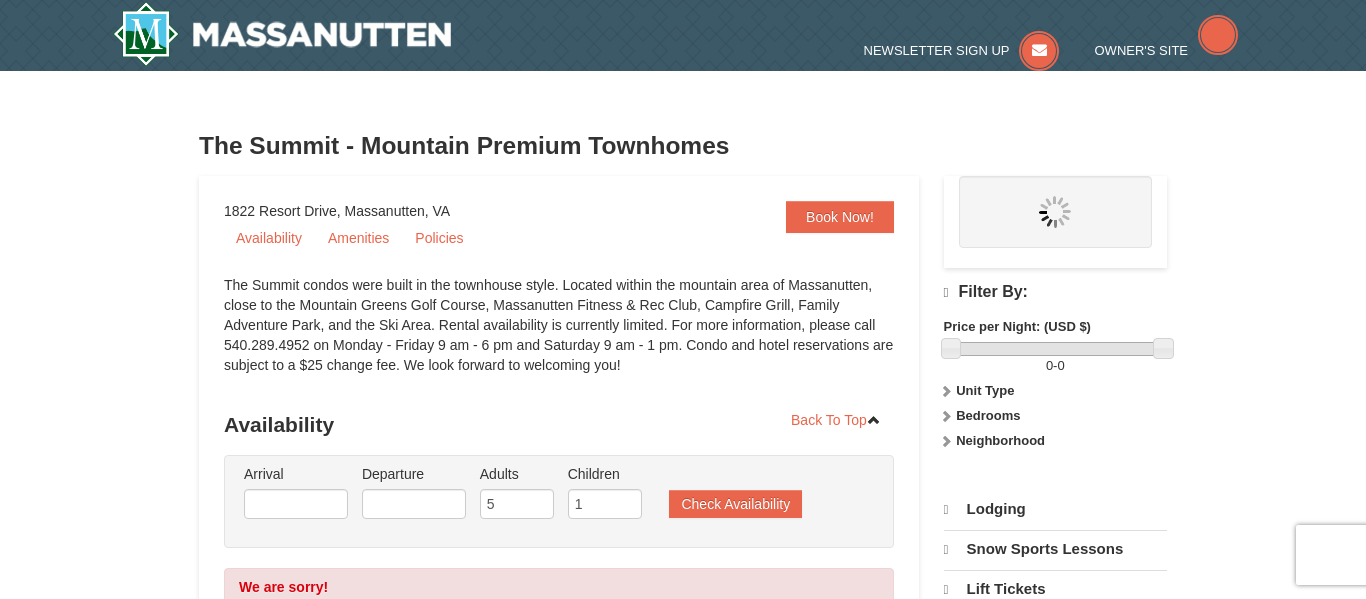 select on "8" 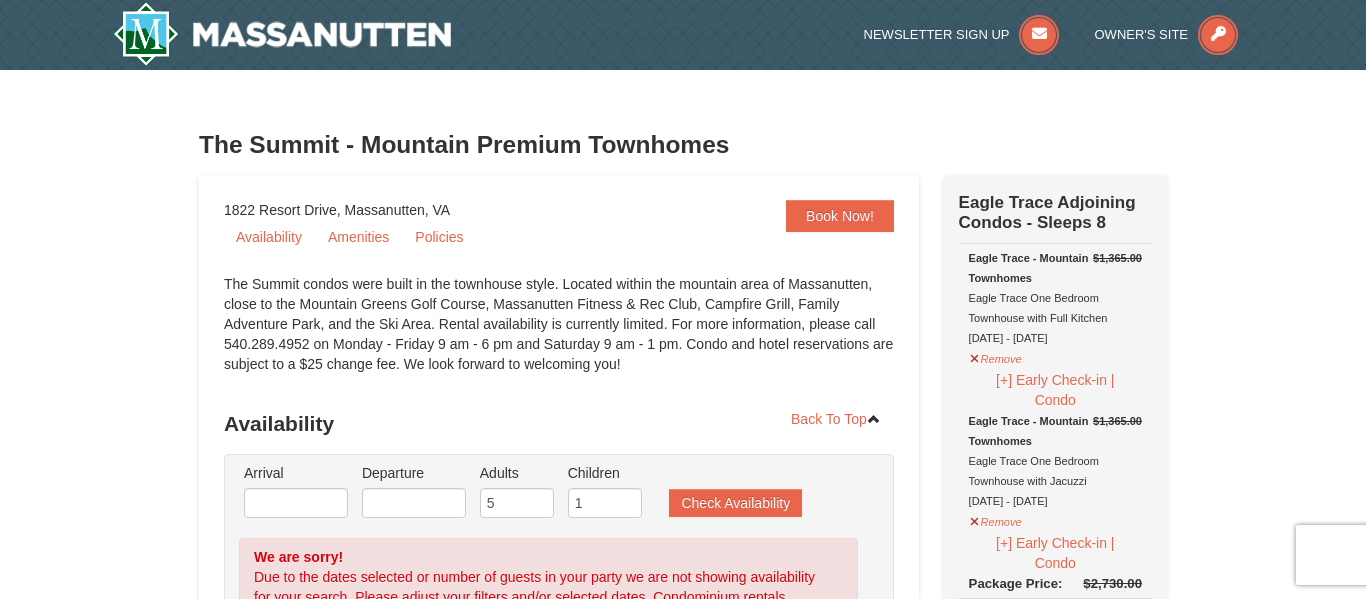 scroll, scrollTop: 0, scrollLeft: 0, axis: both 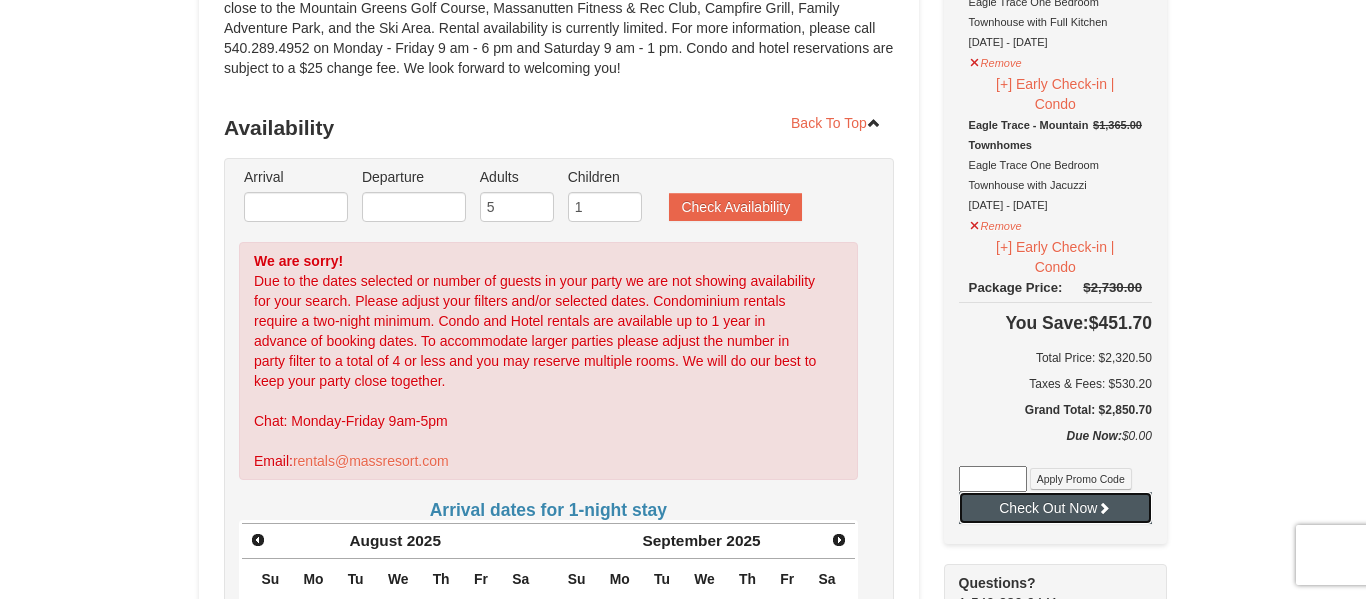 click on "Check Out Now" at bounding box center (1055, 508) 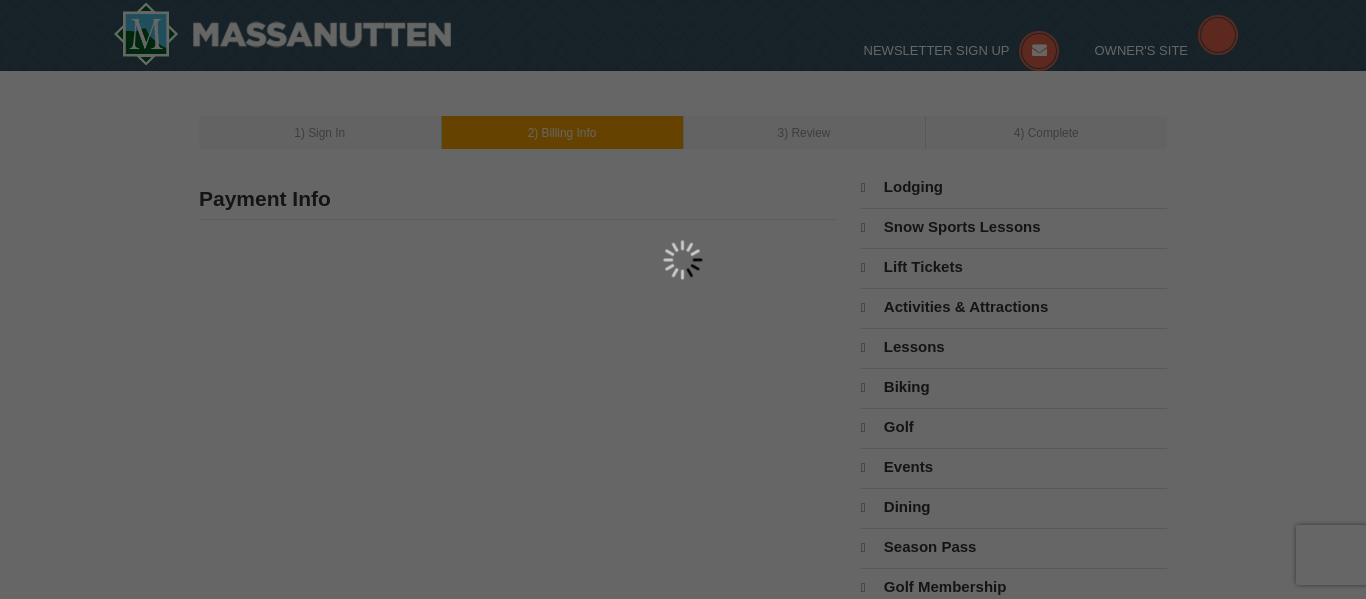 type on "[NUMBER] [STREET]" 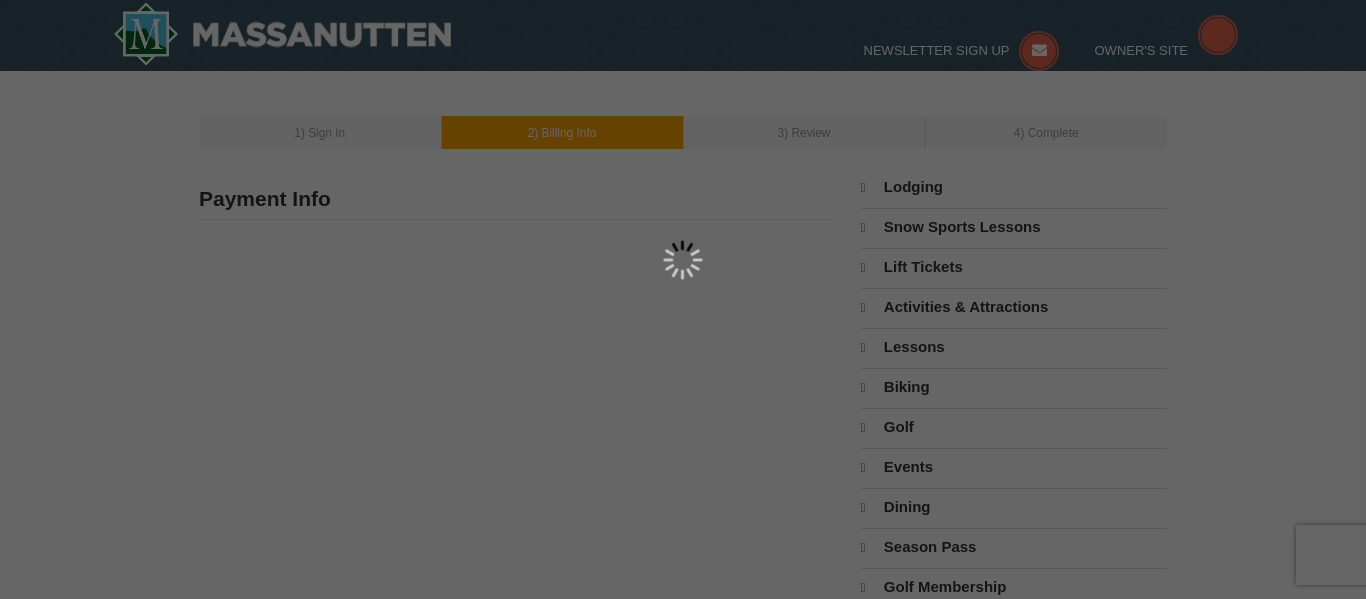type on "[CITY]" 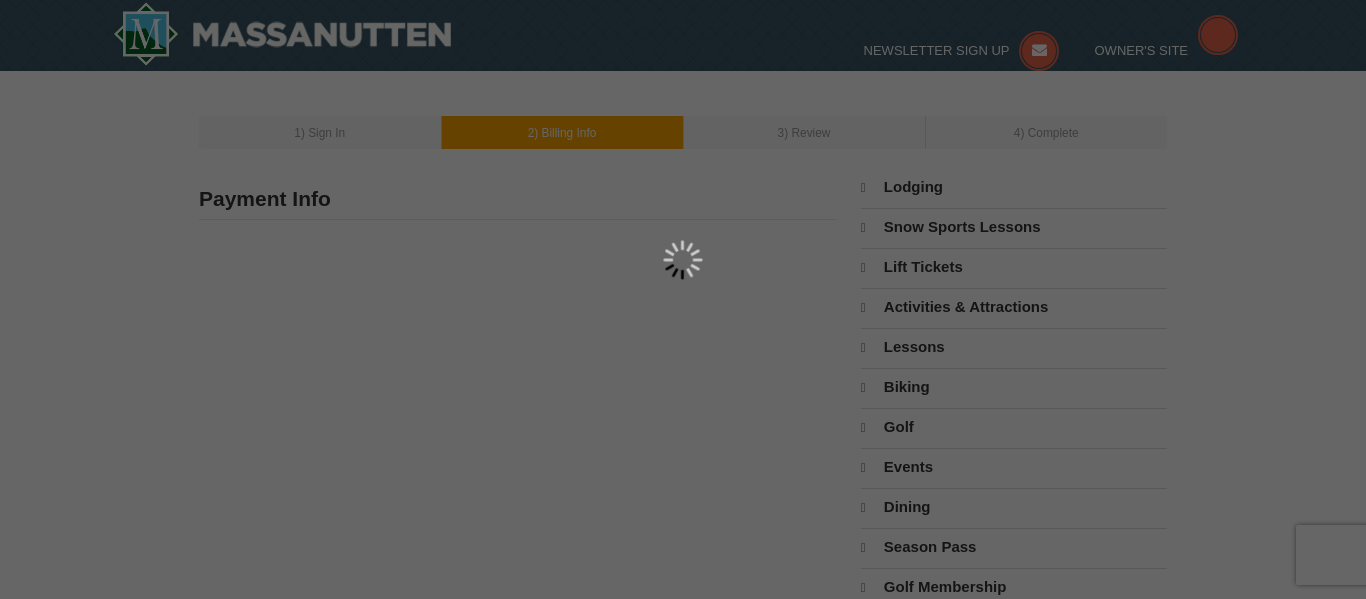 type on "[POSTAL_CODE]" 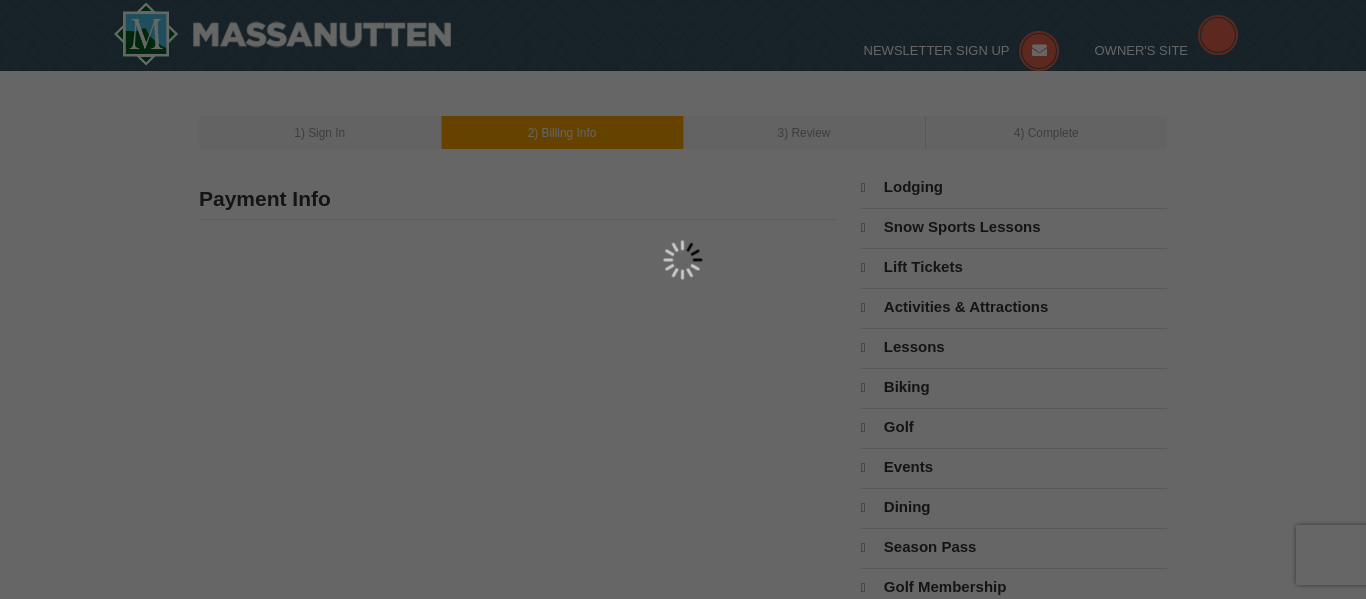 type on "757" 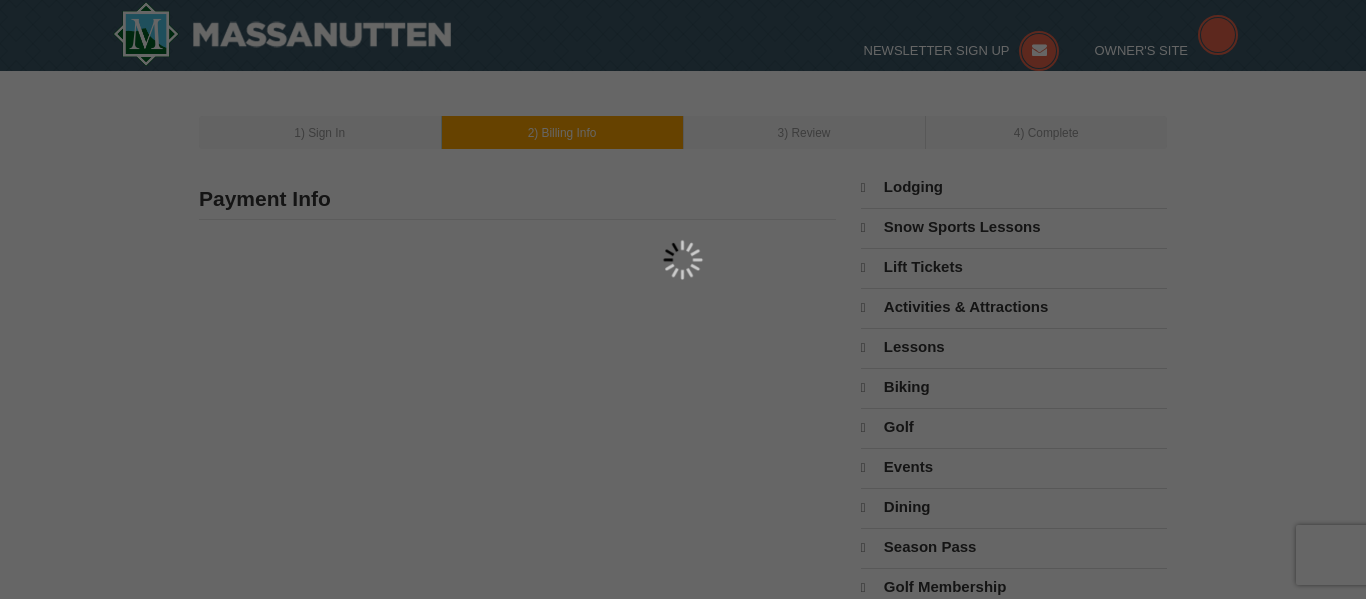 type on "419" 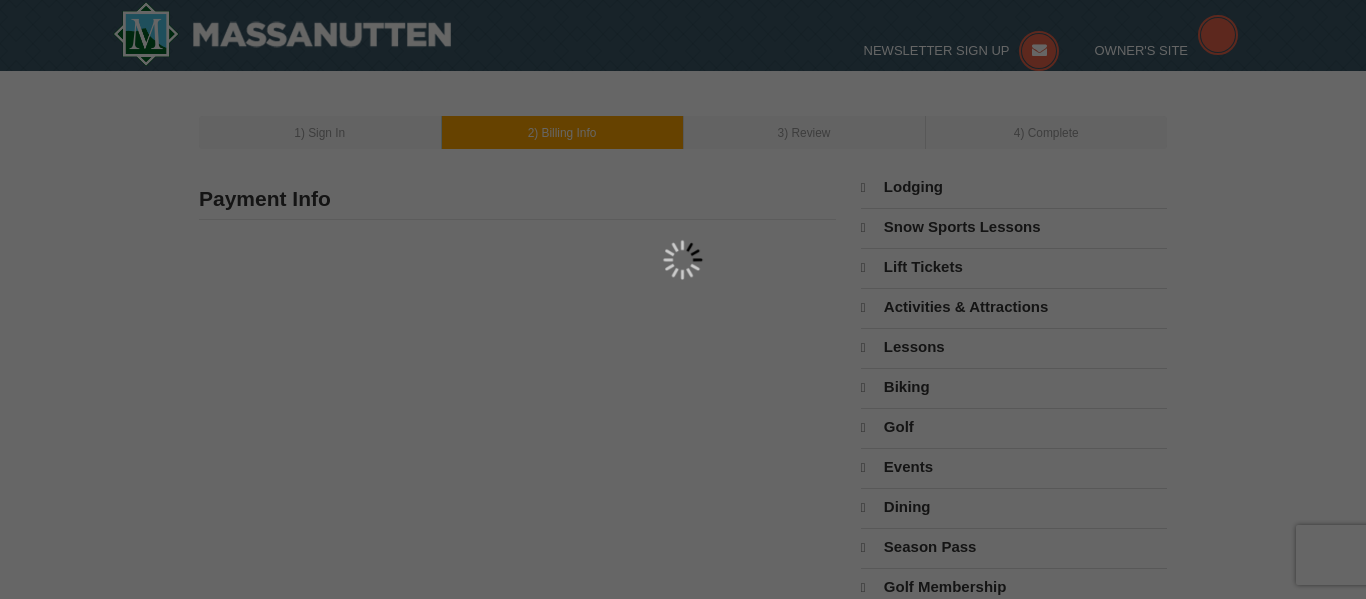 type on "9460" 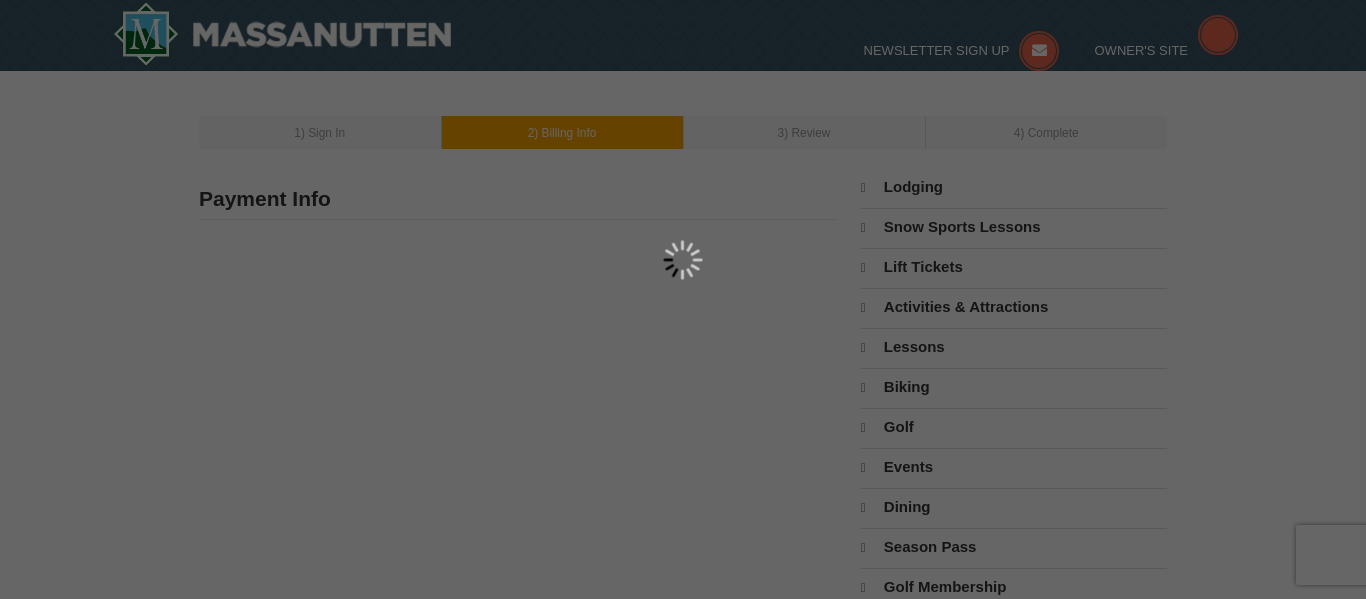 type on "[EMAIL]" 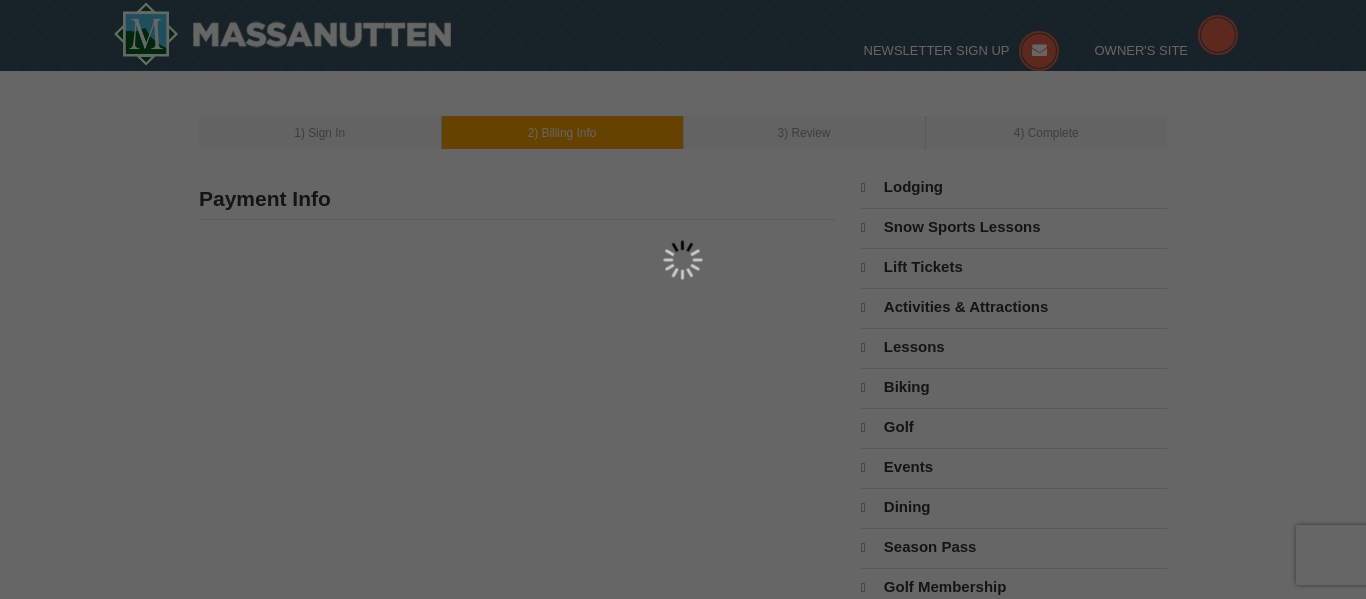 scroll, scrollTop: 0, scrollLeft: 0, axis: both 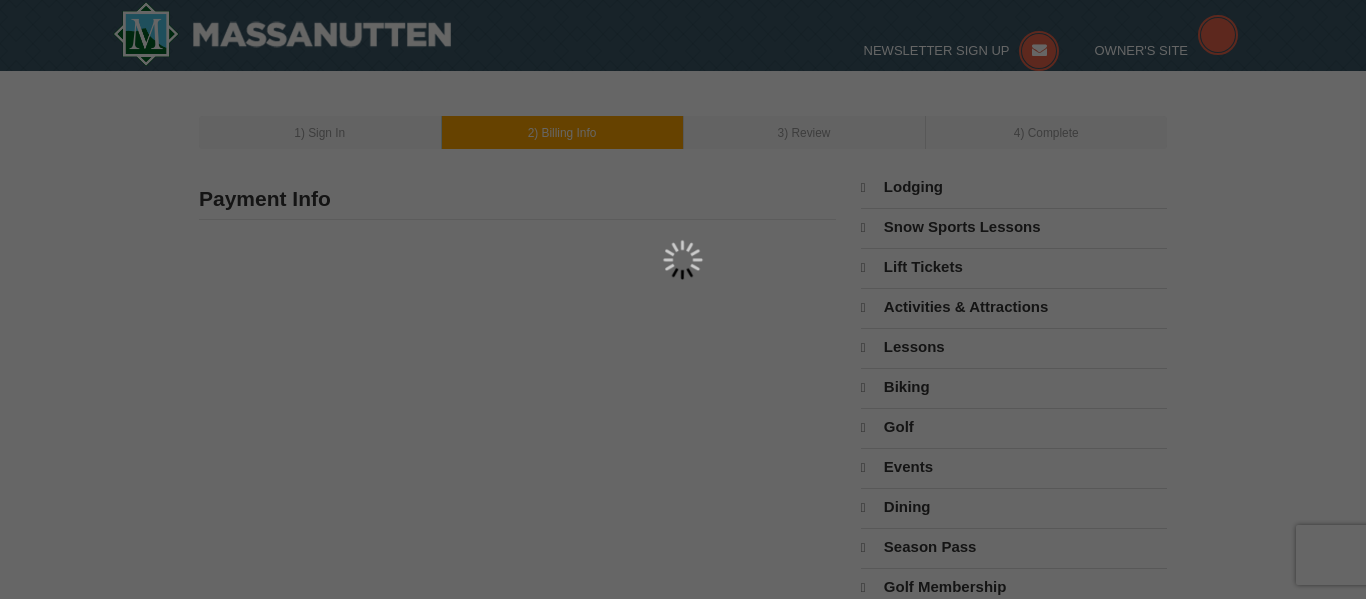 select on "VA" 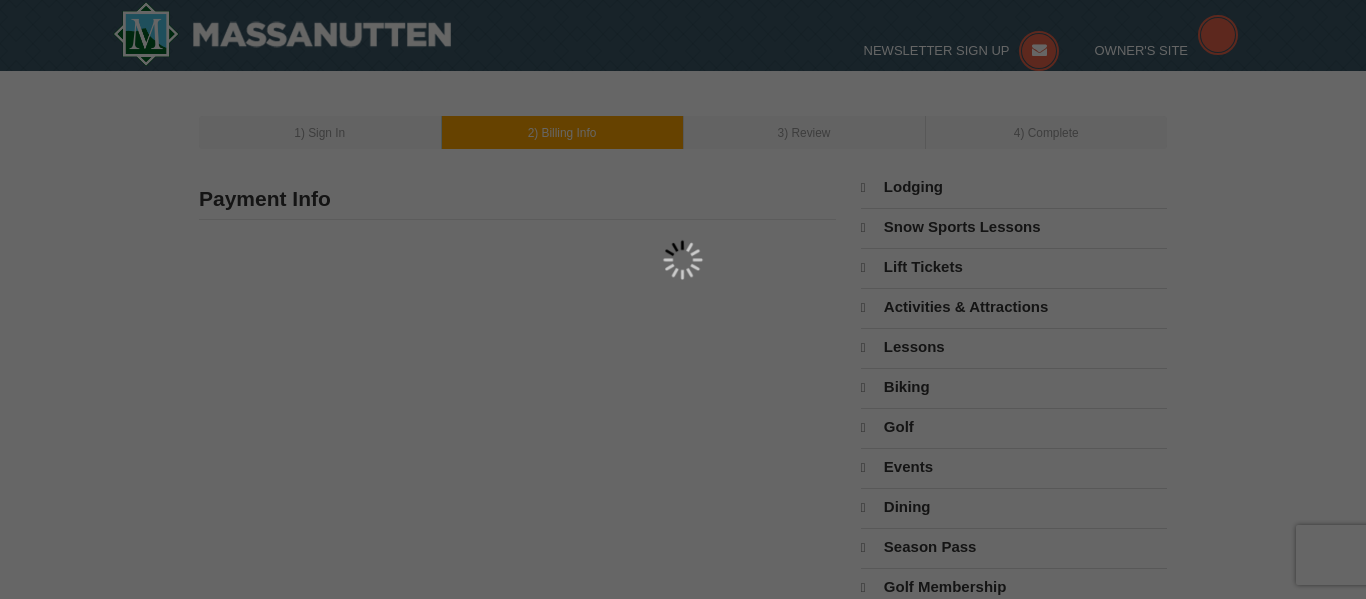 select on "8" 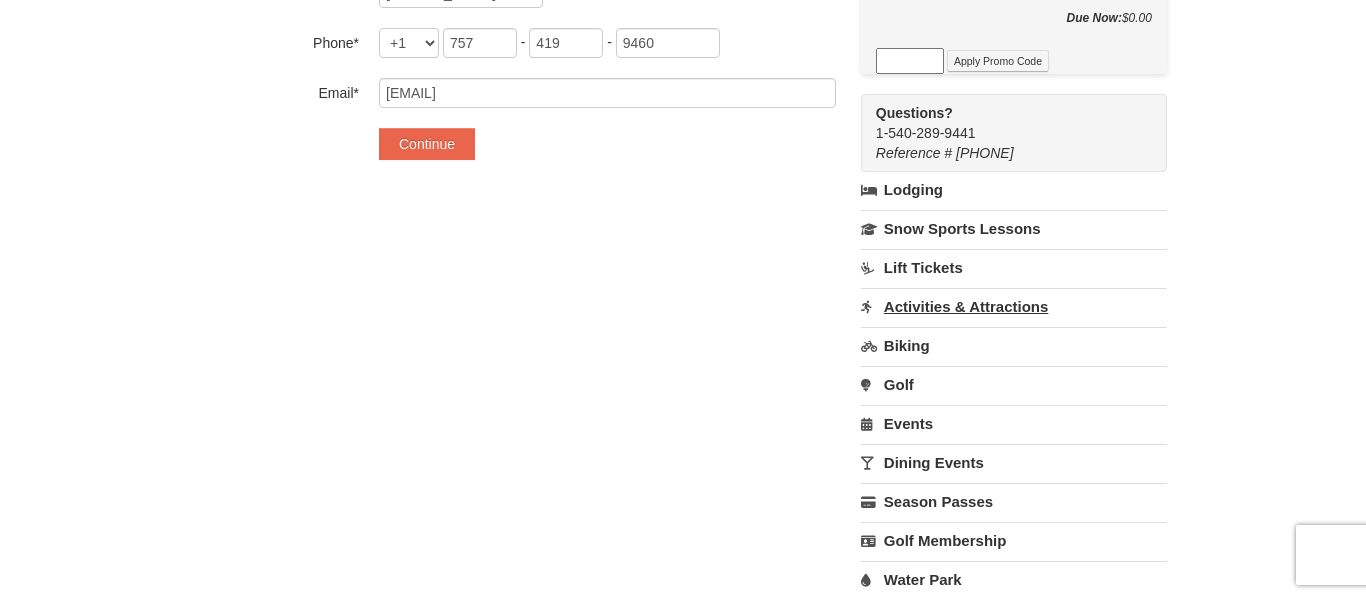 scroll, scrollTop: 614, scrollLeft: 0, axis: vertical 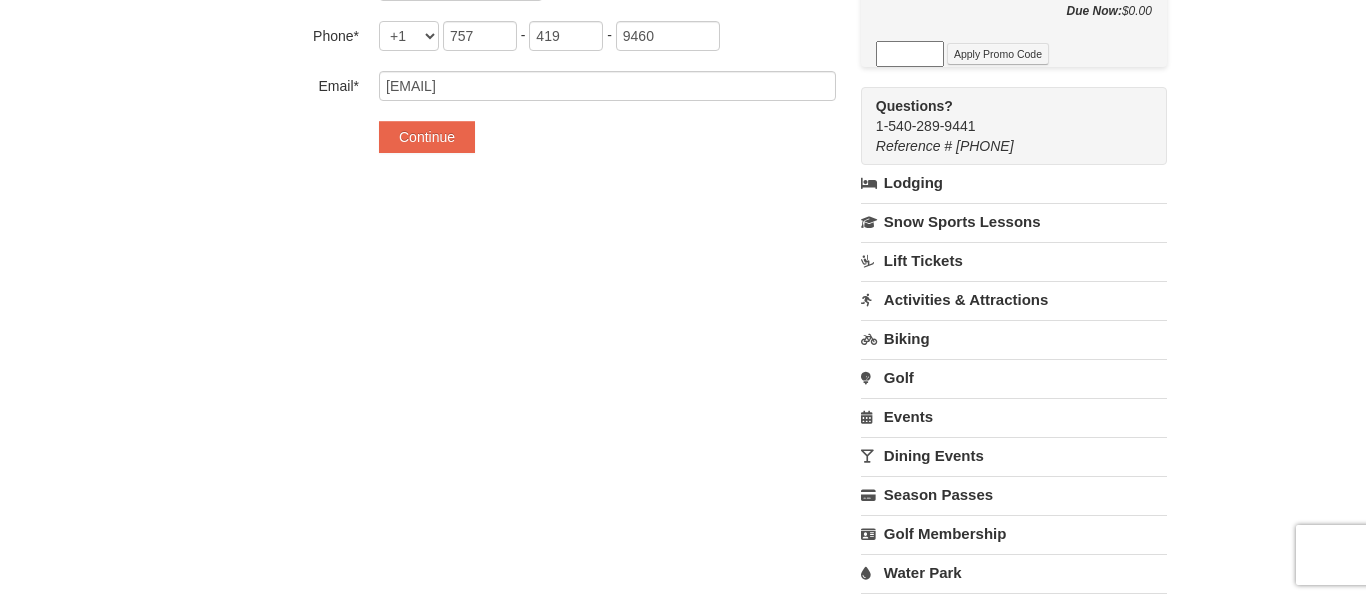 click on "Lodging" at bounding box center [1014, 183] 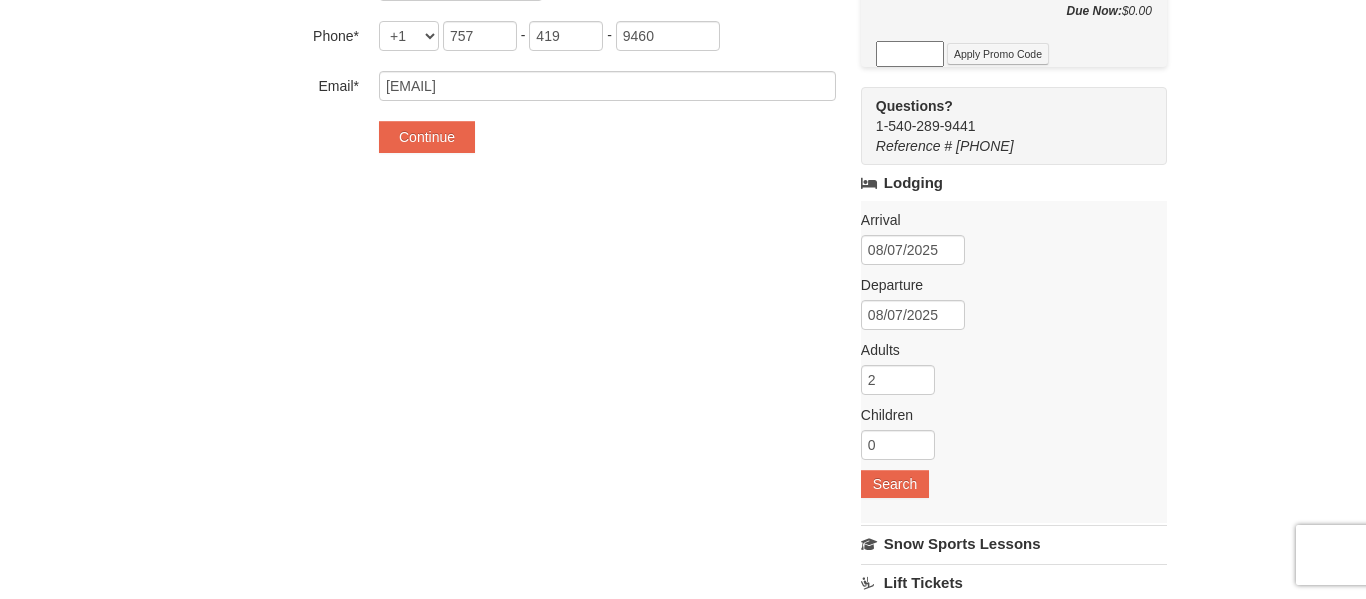 scroll, scrollTop: 0, scrollLeft: 0, axis: both 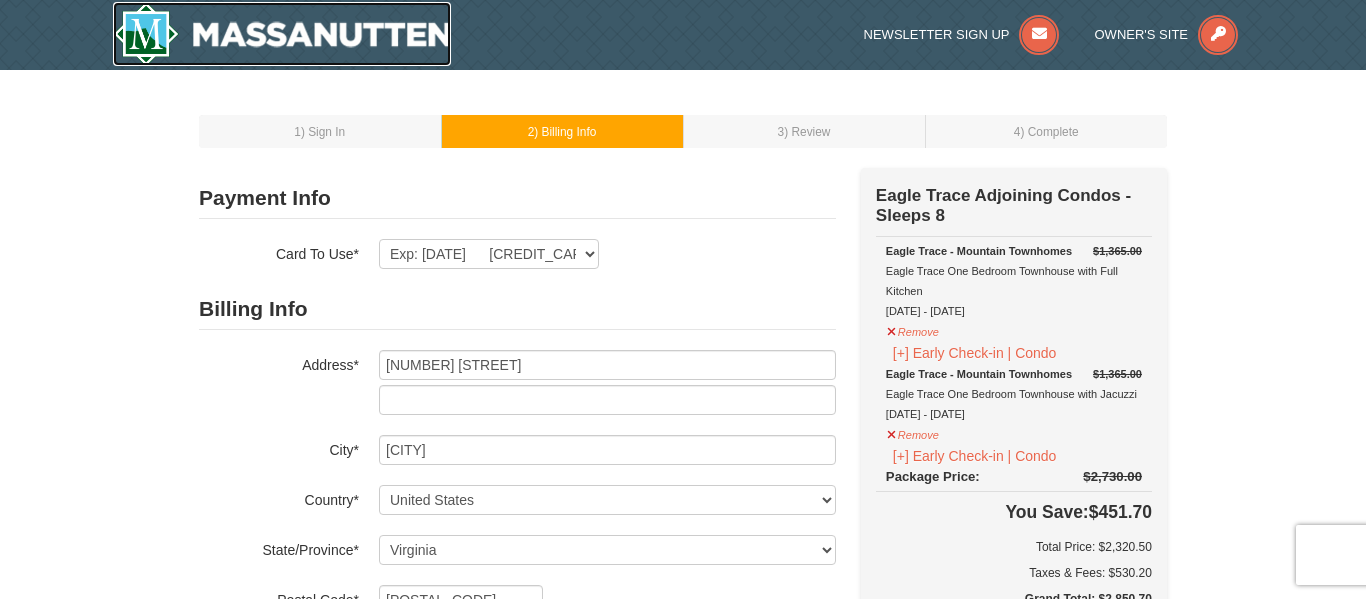 click at bounding box center (282, 34) 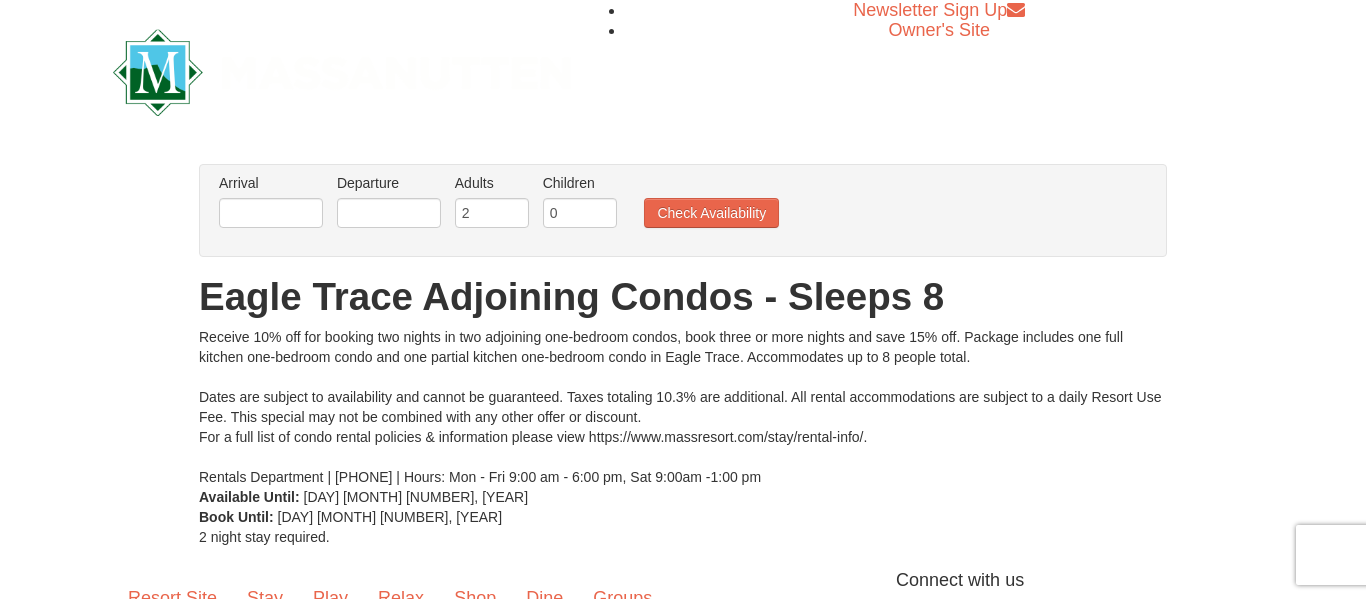 scroll, scrollTop: 14, scrollLeft: 0, axis: vertical 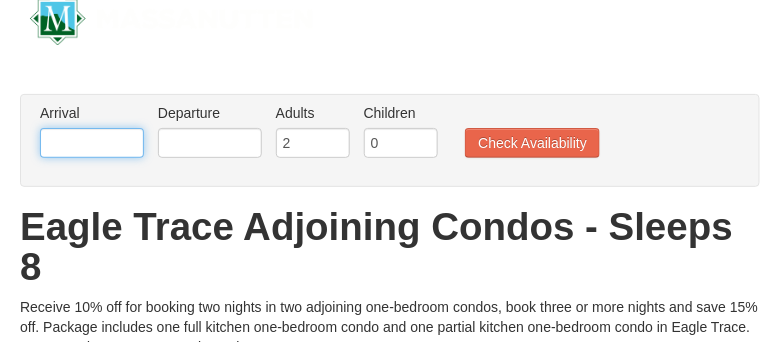click on "Browser Not Supported
We notice you are using a browser which will not provide the best experience. We recommend using newer versions Chrome, Firefox, and Edge.
Chrome
Firefox
Edge
Safari
Select your preferred browser above to download.
Continue Anyway
Skip to Main Content
Newsletter Sign Up
Owner's Site
×" at bounding box center (390, 454) 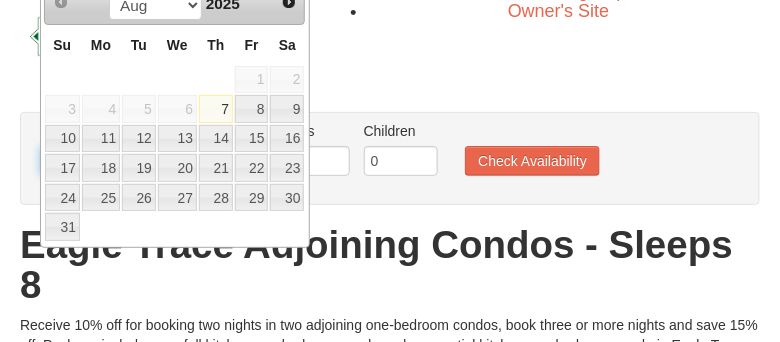 scroll, scrollTop: 12, scrollLeft: 0, axis: vertical 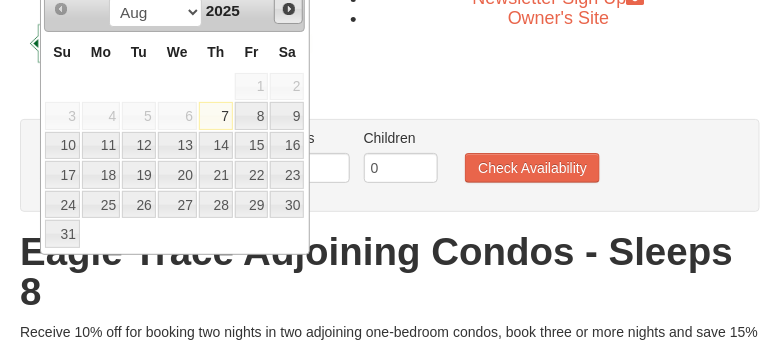 click on "Next" at bounding box center [289, 9] 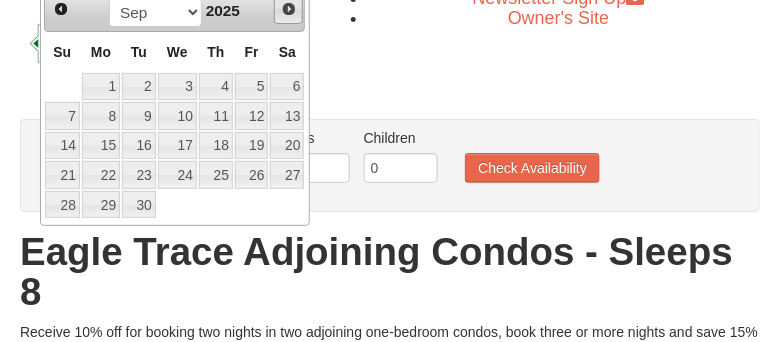 click on "Next" at bounding box center [289, 9] 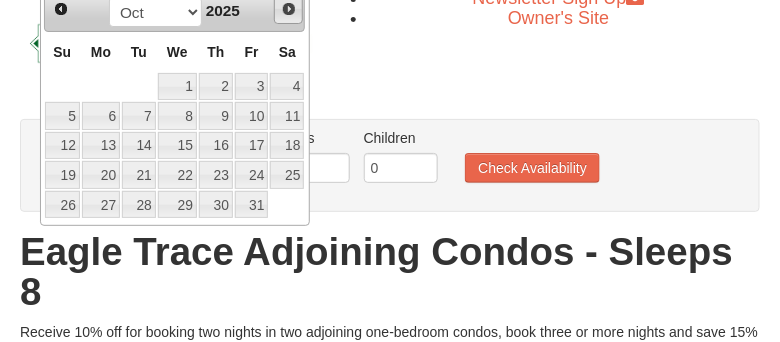 click on "Next" at bounding box center [289, 9] 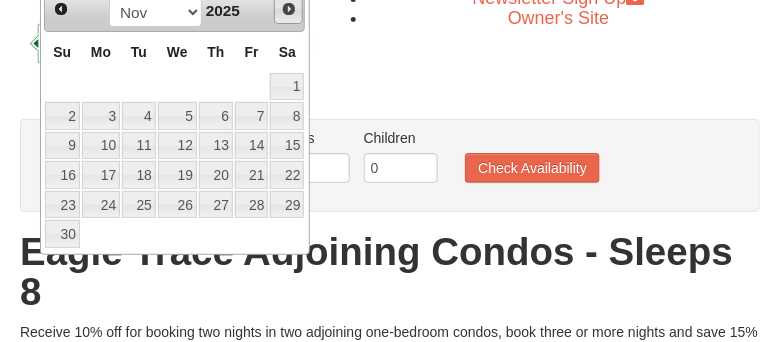 click on "Next" at bounding box center (289, 9) 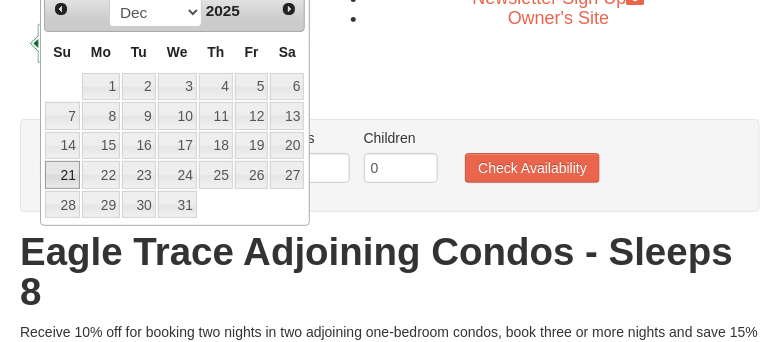 click on "21" at bounding box center [62, 175] 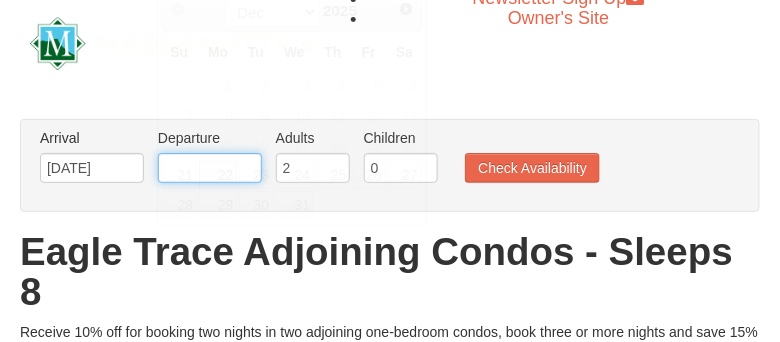 click on "Browser Not Supported
We notice you are using a browser which will not provide the best experience. We recommend using newer versions Chrome, Firefox, and Edge.
Chrome
Firefox
Edge
Safari
Select your preferred browser above to download.
Continue Anyway
Skip to Main Content
Newsletter Sign Up
Owner's Site
×" at bounding box center (390, 479) 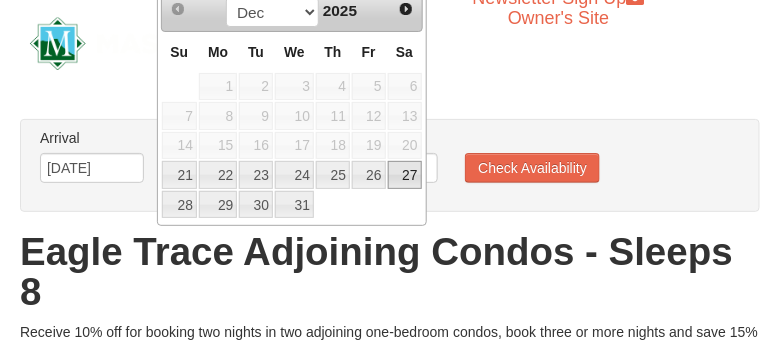 click on "27" at bounding box center (405, 175) 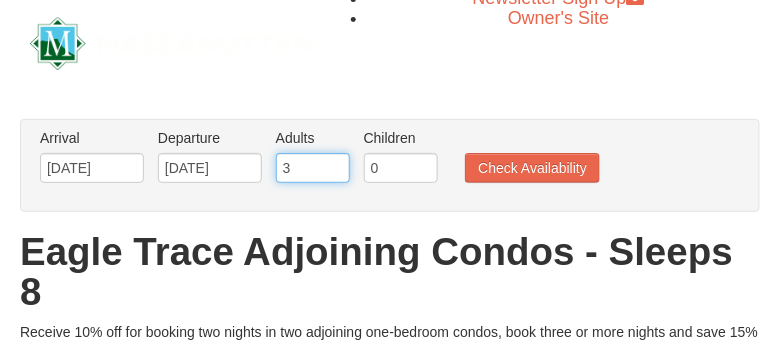 click on "3" at bounding box center [313, 168] 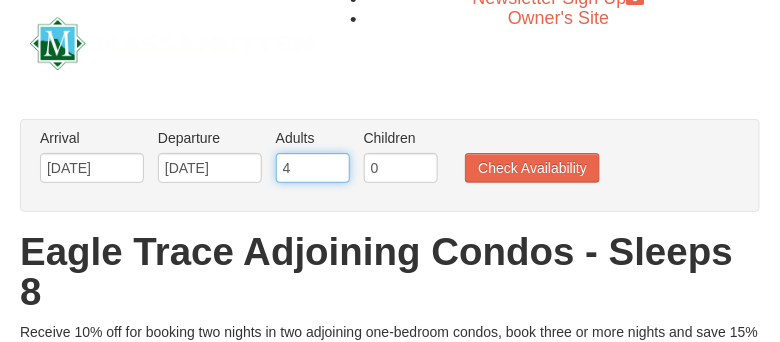 click on "4" at bounding box center (313, 168) 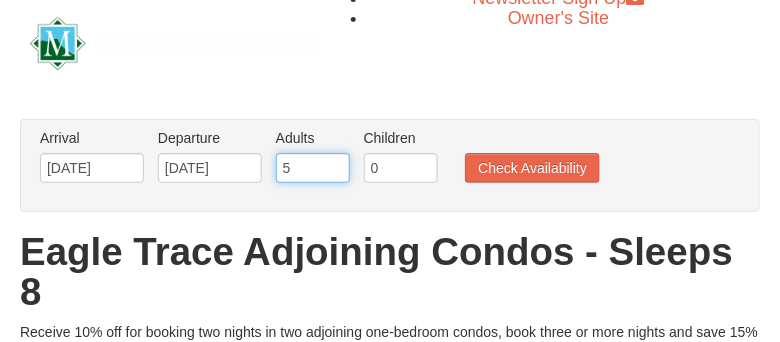 type on "5" 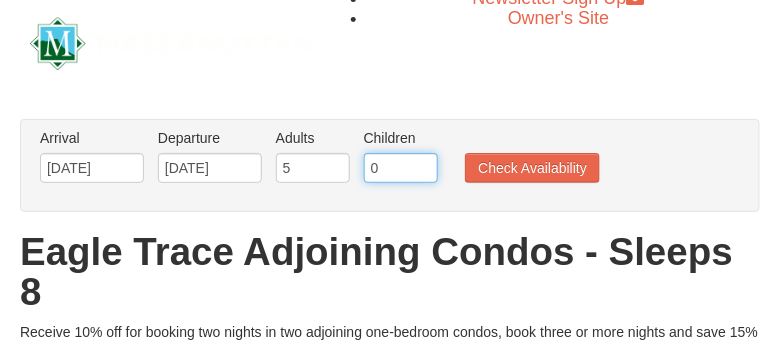 click on "0" at bounding box center [401, 168] 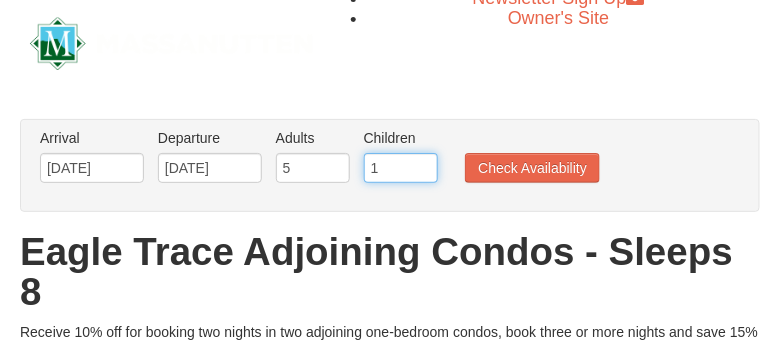 type on "1" 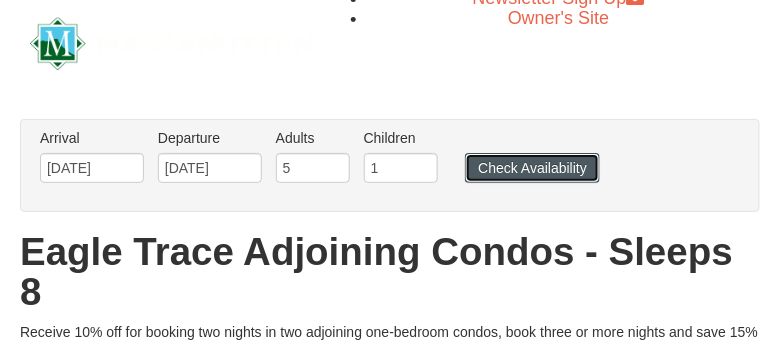 click on "Check Availability" at bounding box center [532, 168] 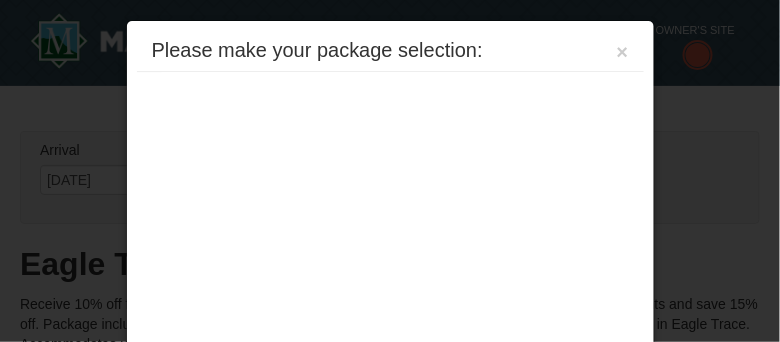 scroll, scrollTop: 664, scrollLeft: 0, axis: vertical 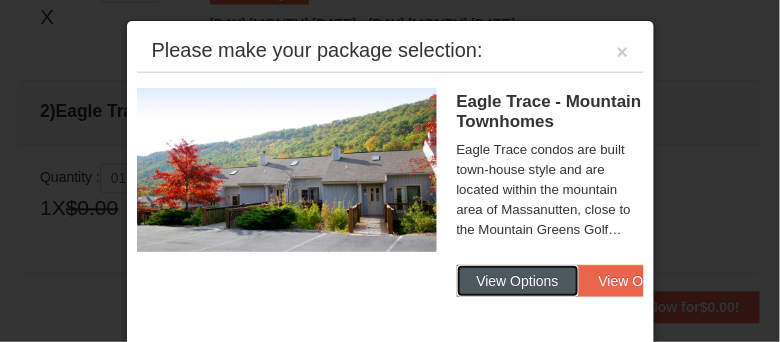 drag, startPoint x: 535, startPoint y: 280, endPoint x: 461, endPoint y: 277, distance: 74.06078 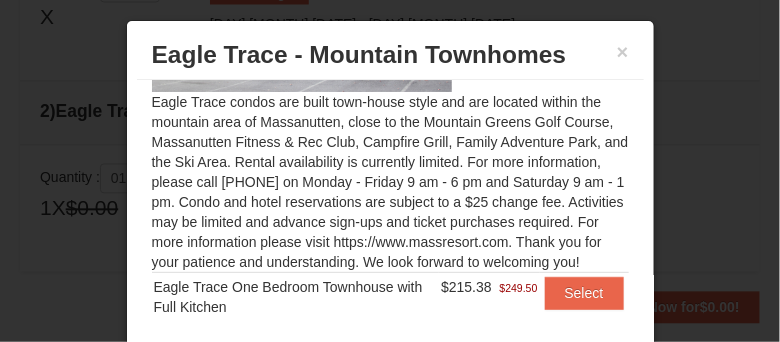 scroll, scrollTop: 0, scrollLeft: 0, axis: both 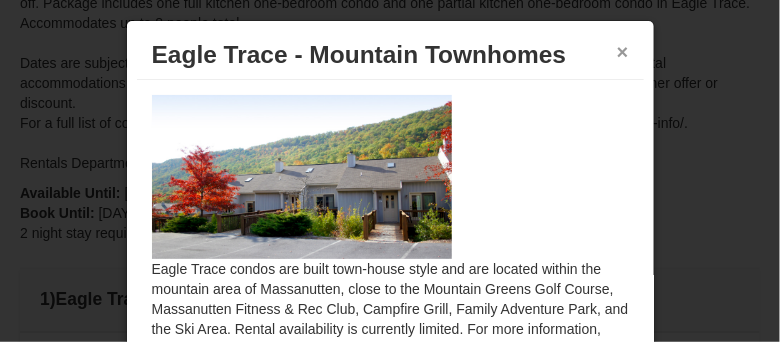 click on "×" at bounding box center (623, 52) 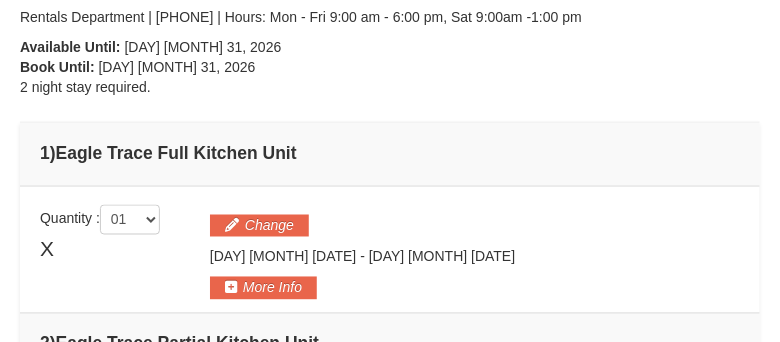 scroll, scrollTop: 0, scrollLeft: 0, axis: both 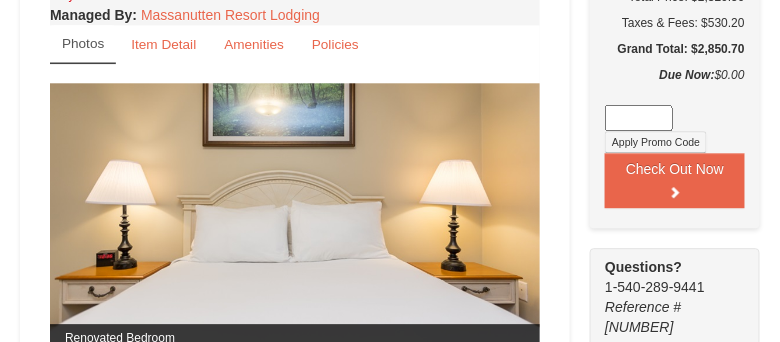 click at bounding box center (295, 217) 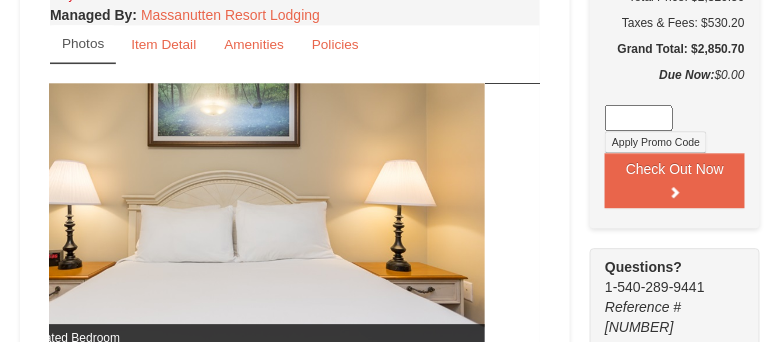 drag, startPoint x: 483, startPoint y: 214, endPoint x: 229, endPoint y: 228, distance: 254.38553 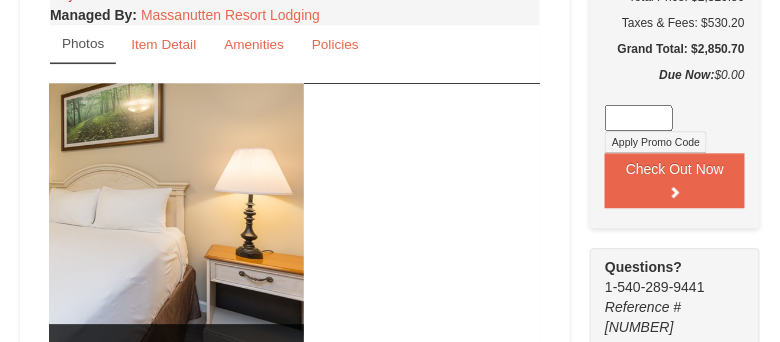 drag, startPoint x: 457, startPoint y: 208, endPoint x: 178, endPoint y: 234, distance: 280.20886 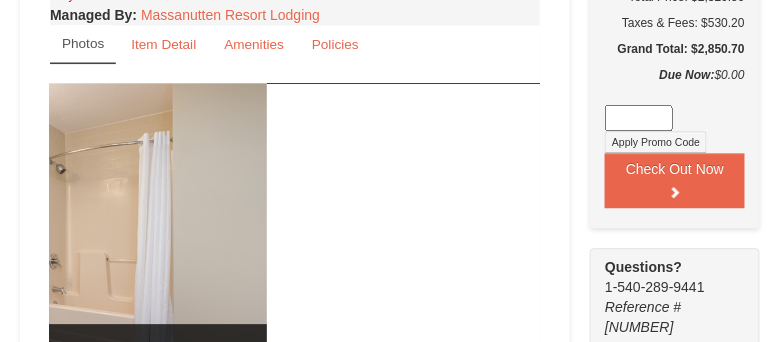 drag, startPoint x: 477, startPoint y: 213, endPoint x: 76, endPoint y: 238, distance: 401.77853 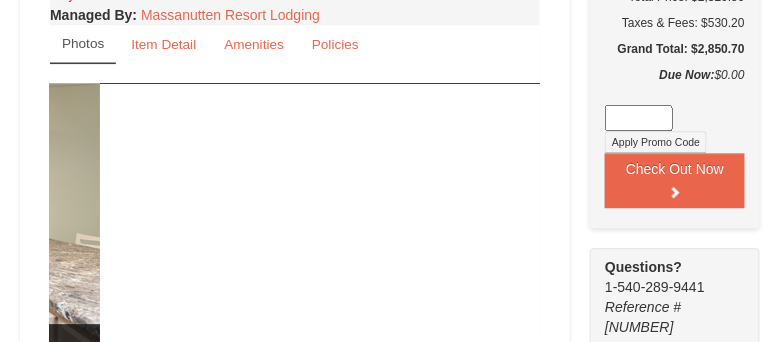 drag, startPoint x: 463, startPoint y: 193, endPoint x: 5, endPoint y: 247, distance: 461.17242 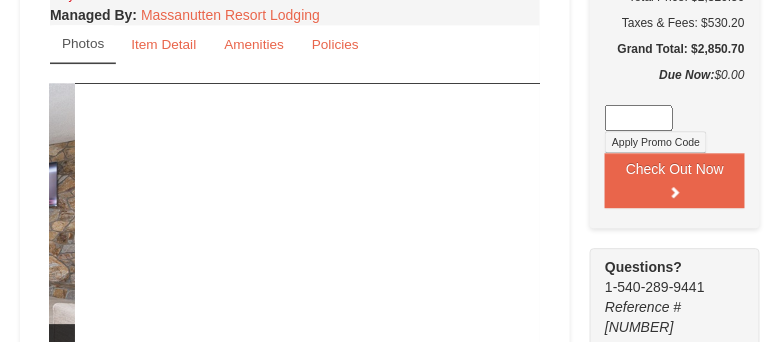 drag, startPoint x: 509, startPoint y: 182, endPoint x: 35, endPoint y: 262, distance: 480.70364 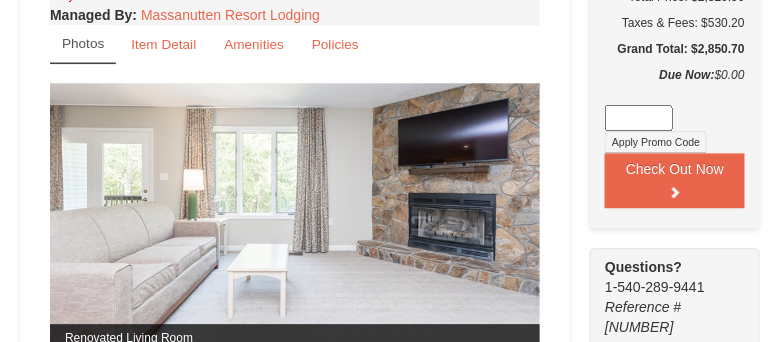 drag, startPoint x: 489, startPoint y: 190, endPoint x: 276, endPoint y: 227, distance: 216.18973 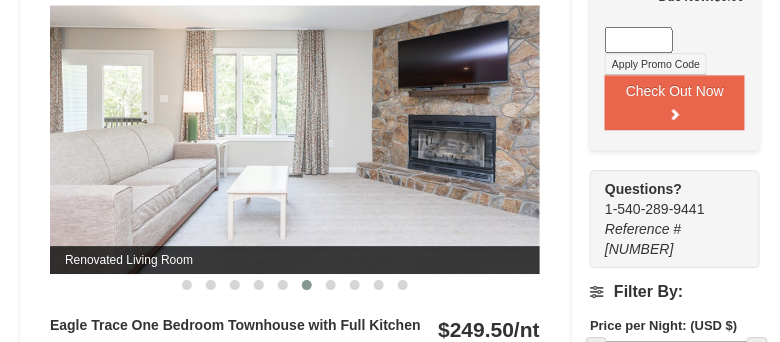 scroll, scrollTop: 962, scrollLeft: 0, axis: vertical 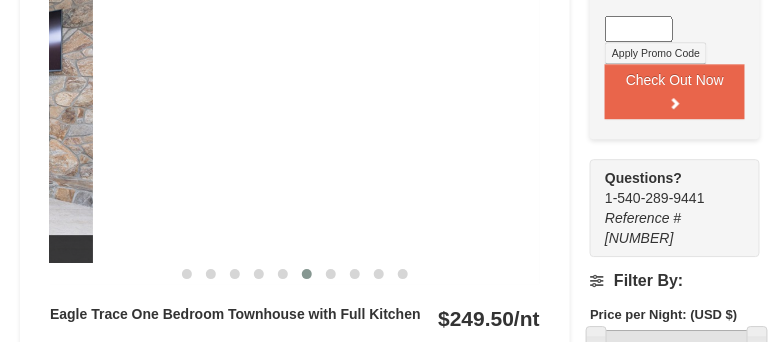 drag, startPoint x: 501, startPoint y: 187, endPoint x: 0, endPoint y: 235, distance: 503.29416 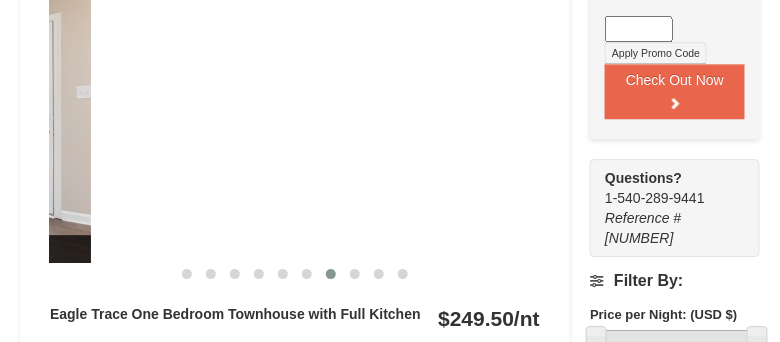 drag, startPoint x: 530, startPoint y: 129, endPoint x: 0, endPoint y: 228, distance: 539.16693 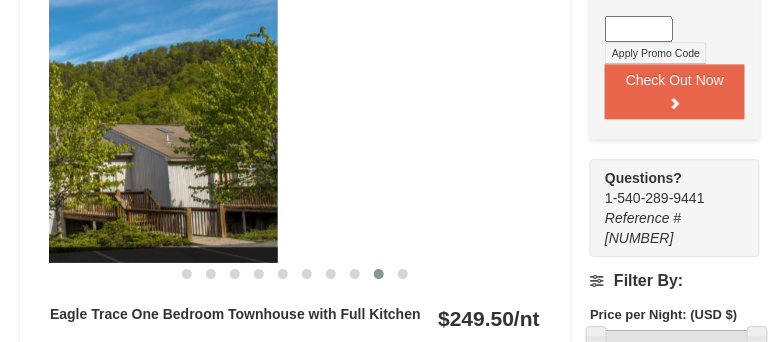 drag, startPoint x: 525, startPoint y: 127, endPoint x: 79, endPoint y: 210, distance: 453.65735 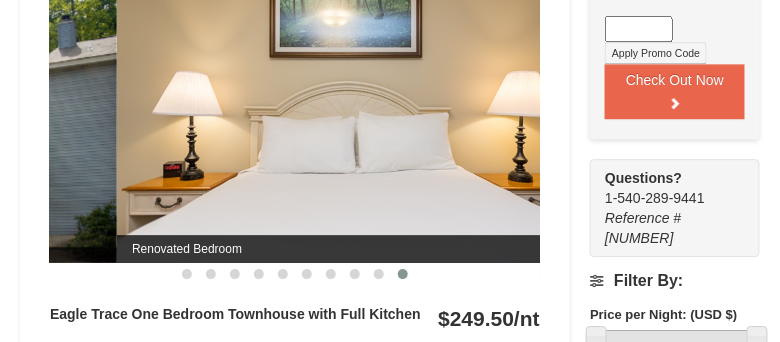 drag, startPoint x: 535, startPoint y: 118, endPoint x: 28, endPoint y: 210, distance: 515.27954 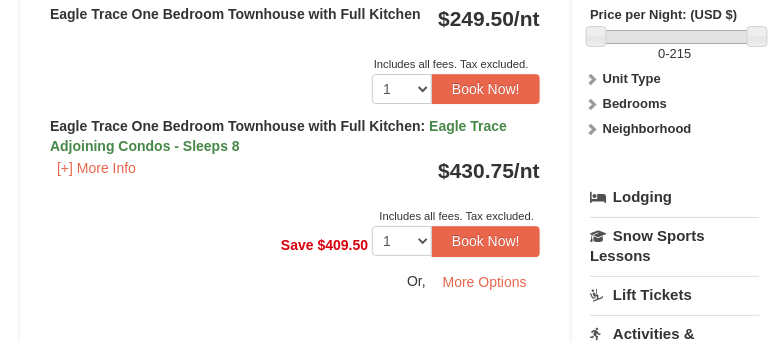 scroll, scrollTop: 1289, scrollLeft: 0, axis: vertical 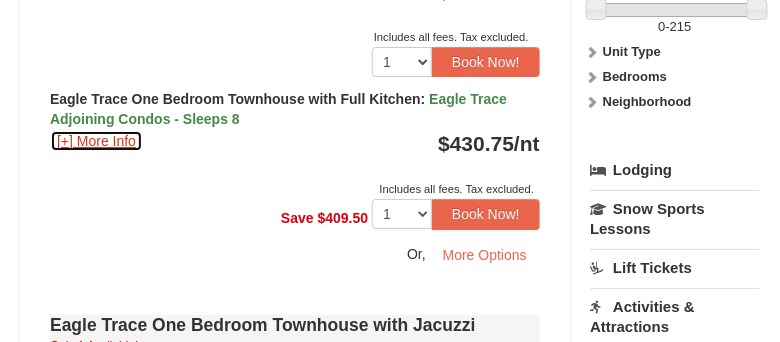 click on "[+] More Info" at bounding box center (96, 141) 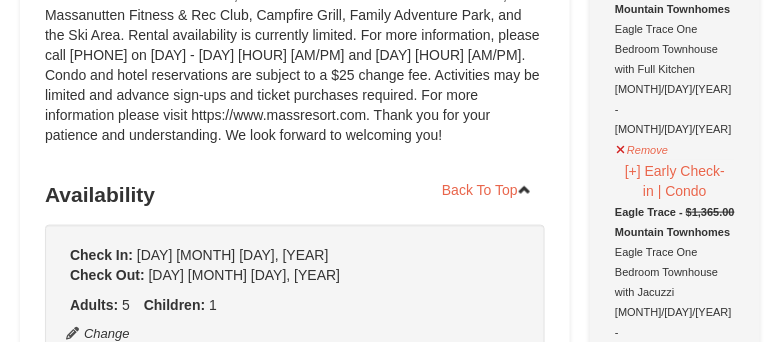 scroll, scrollTop: 144, scrollLeft: 0, axis: vertical 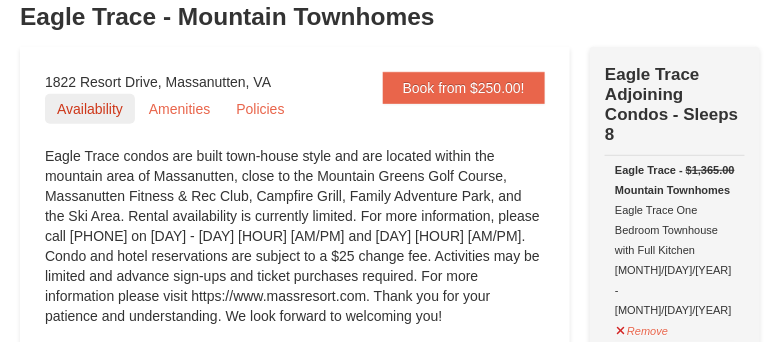 click on "Availability" at bounding box center [90, 109] 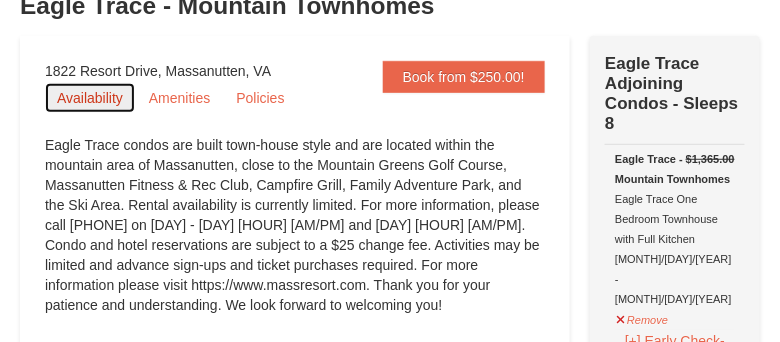 scroll, scrollTop: 0, scrollLeft: 0, axis: both 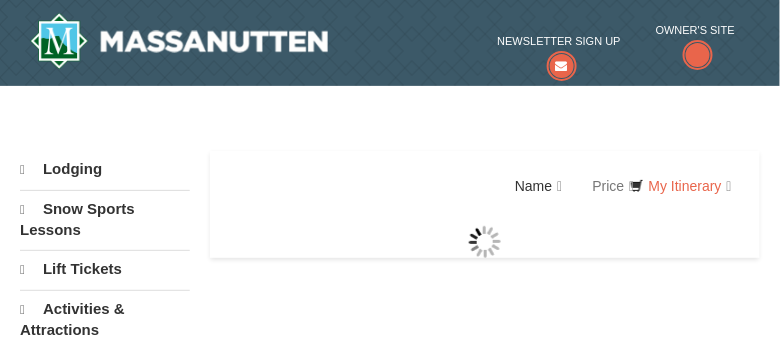 select on "8" 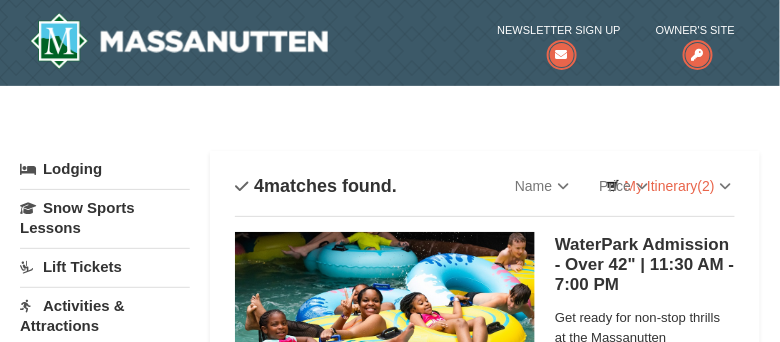 scroll, scrollTop: 0, scrollLeft: 0, axis: both 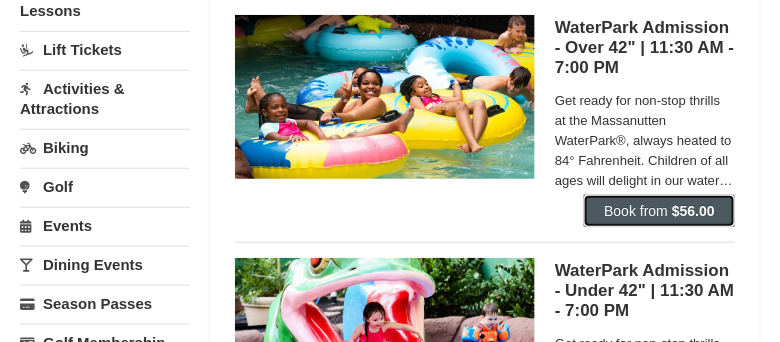 click on "Book from" at bounding box center (636, 211) 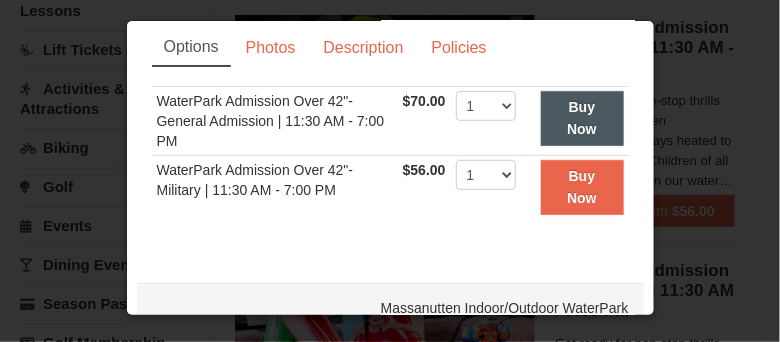 scroll, scrollTop: 97, scrollLeft: 0, axis: vertical 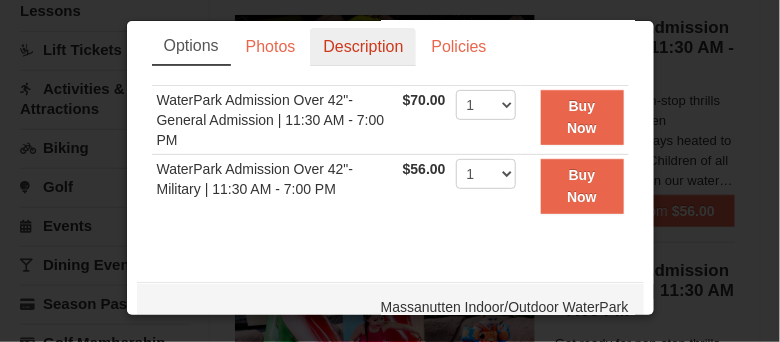 click on "Description" at bounding box center (363, 47) 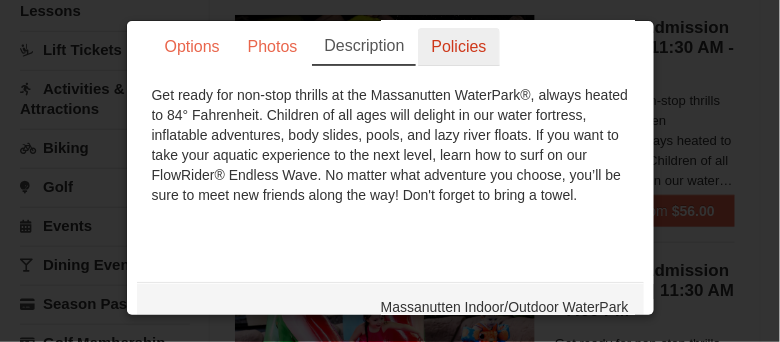 click on "Policies" at bounding box center [458, 47] 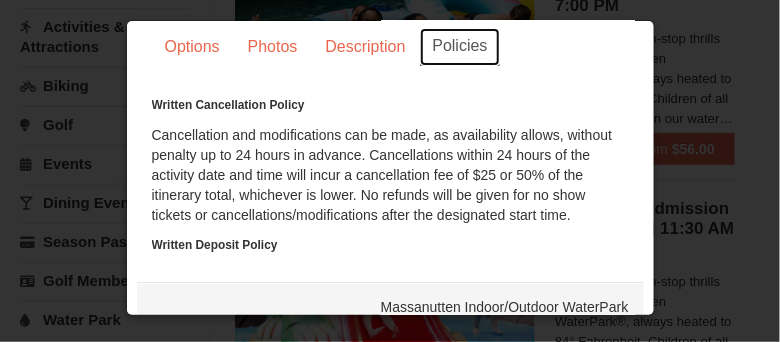 scroll, scrollTop: 298, scrollLeft: 0, axis: vertical 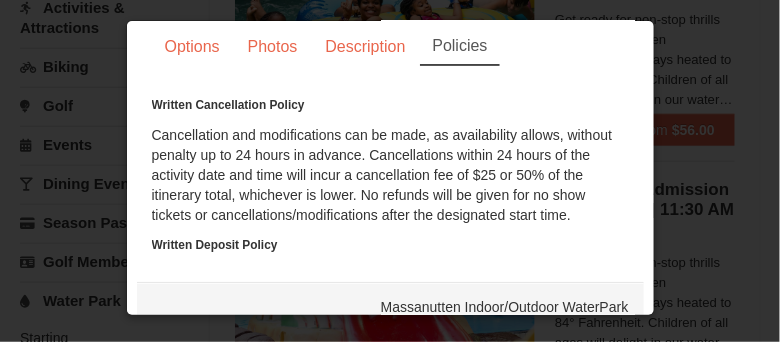 click at bounding box center [390, 171] 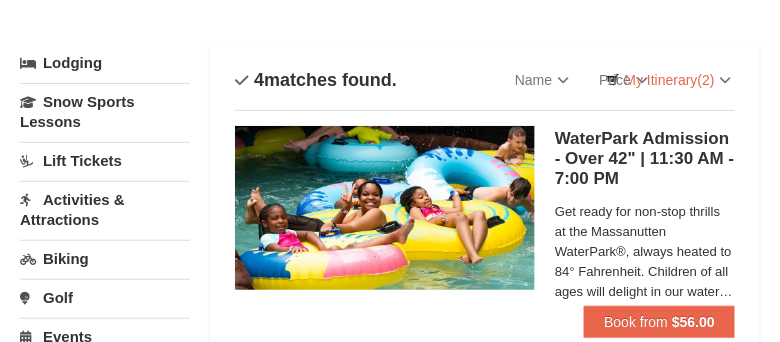 scroll, scrollTop: 114, scrollLeft: 0, axis: vertical 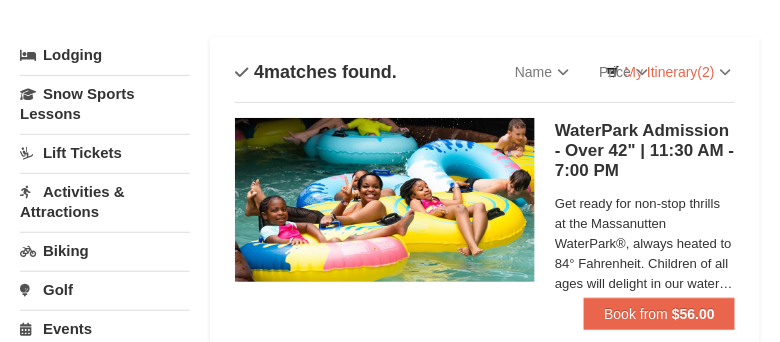 click on "Activities & Attractions" at bounding box center [105, 201] 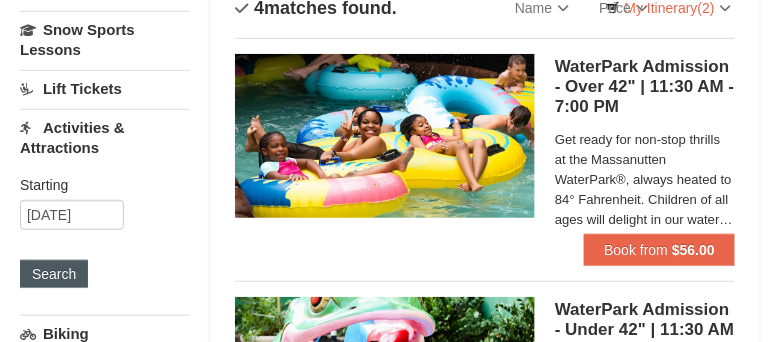 scroll, scrollTop: 193, scrollLeft: 0, axis: vertical 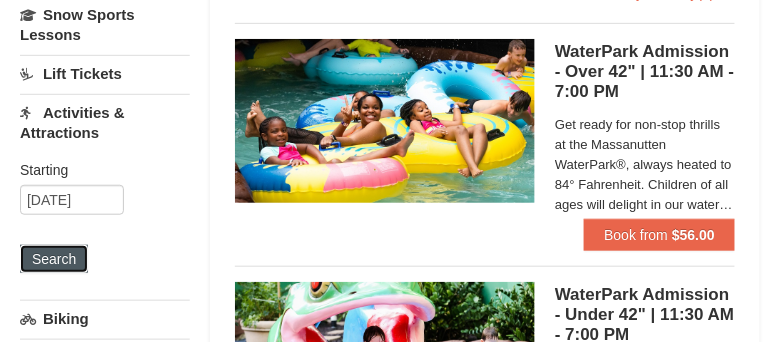 click on "Search" at bounding box center (54, 259) 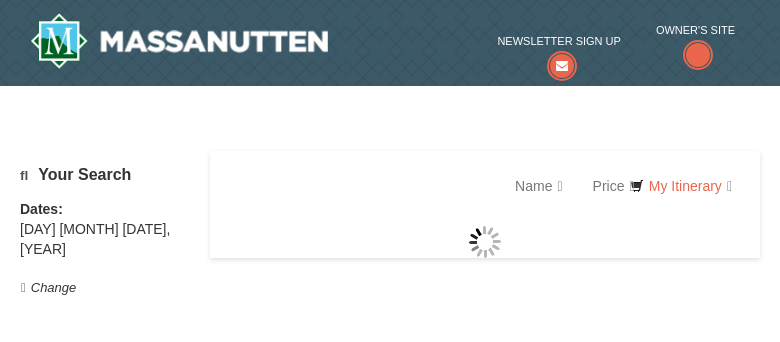 scroll, scrollTop: 0, scrollLeft: 0, axis: both 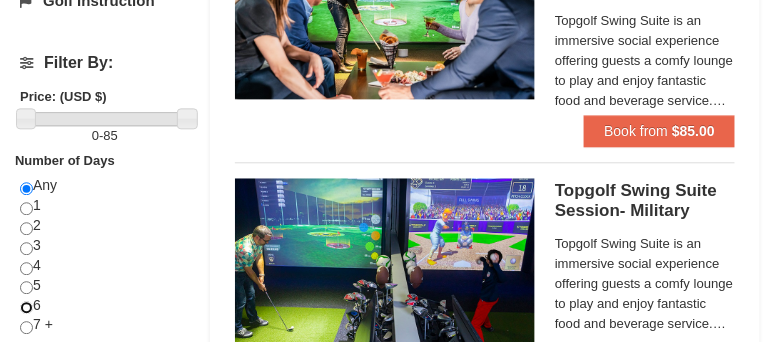 click at bounding box center [26, 307] 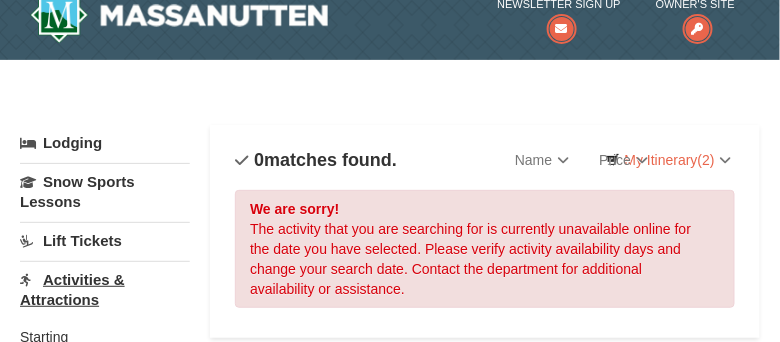 scroll, scrollTop: 37, scrollLeft: 0, axis: vertical 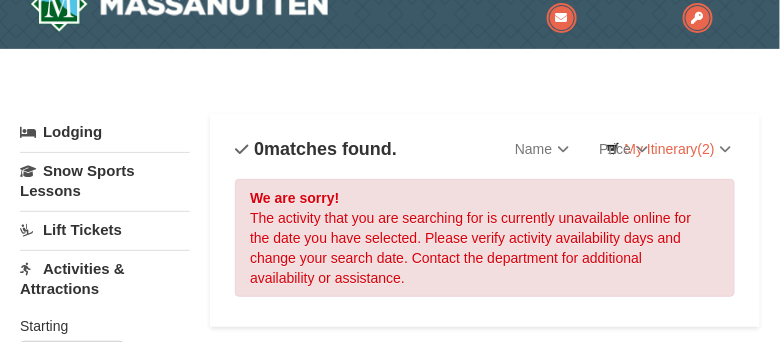 click on "Lift Tickets" at bounding box center [105, 229] 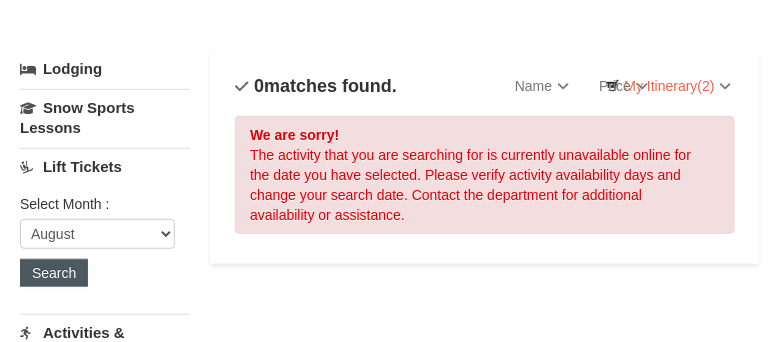 scroll, scrollTop: 101, scrollLeft: 0, axis: vertical 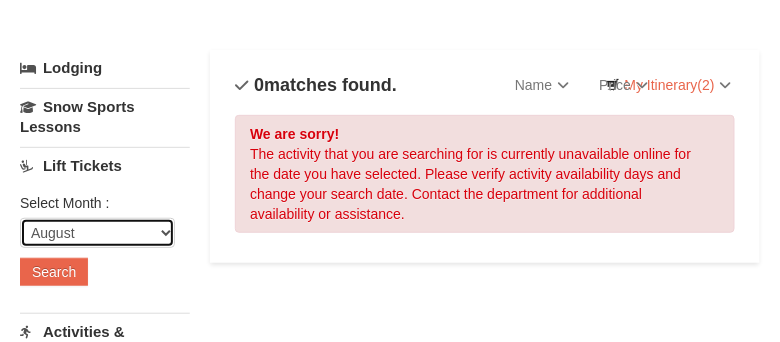 click on "August  September  October  November  December  January  February  March  April  May  June  July" at bounding box center (97, 233) 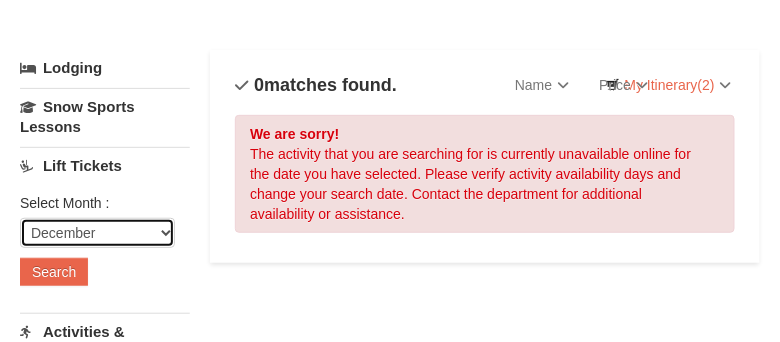click on "August  September  October  November  December  January  February  March  April  May  June  July" at bounding box center [97, 233] 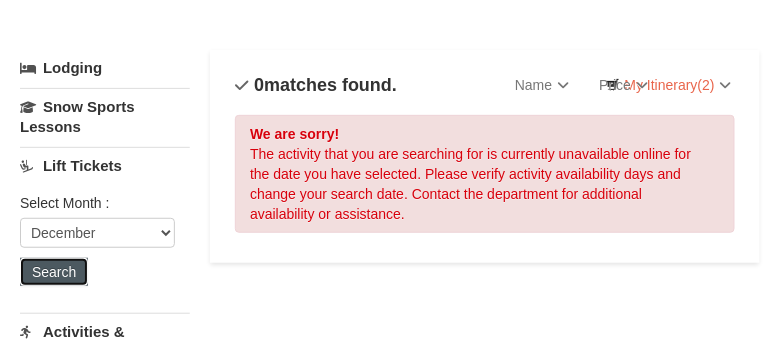 click on "Search" at bounding box center (54, 272) 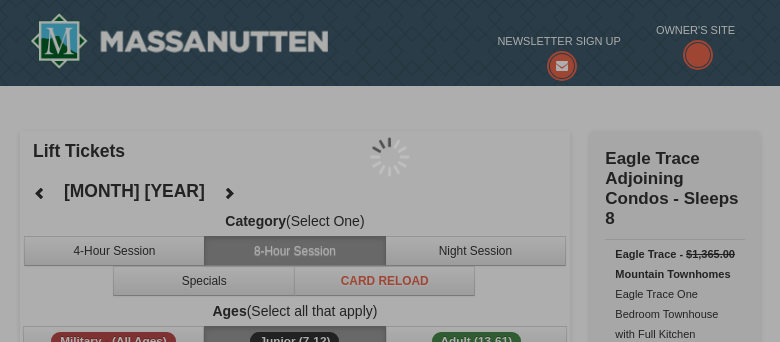 scroll, scrollTop: 0, scrollLeft: 0, axis: both 